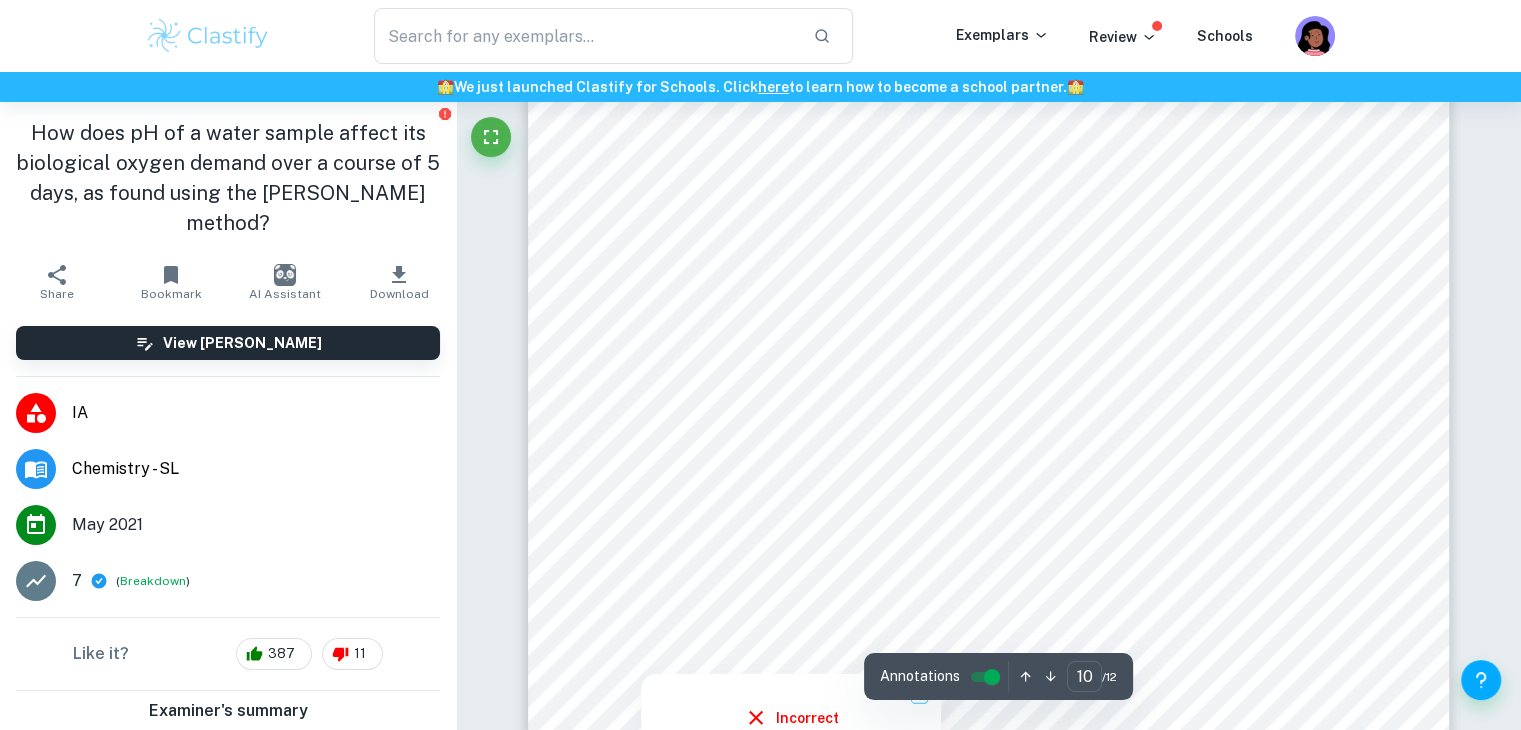 scroll, scrollTop: 12649, scrollLeft: 0, axis: vertical 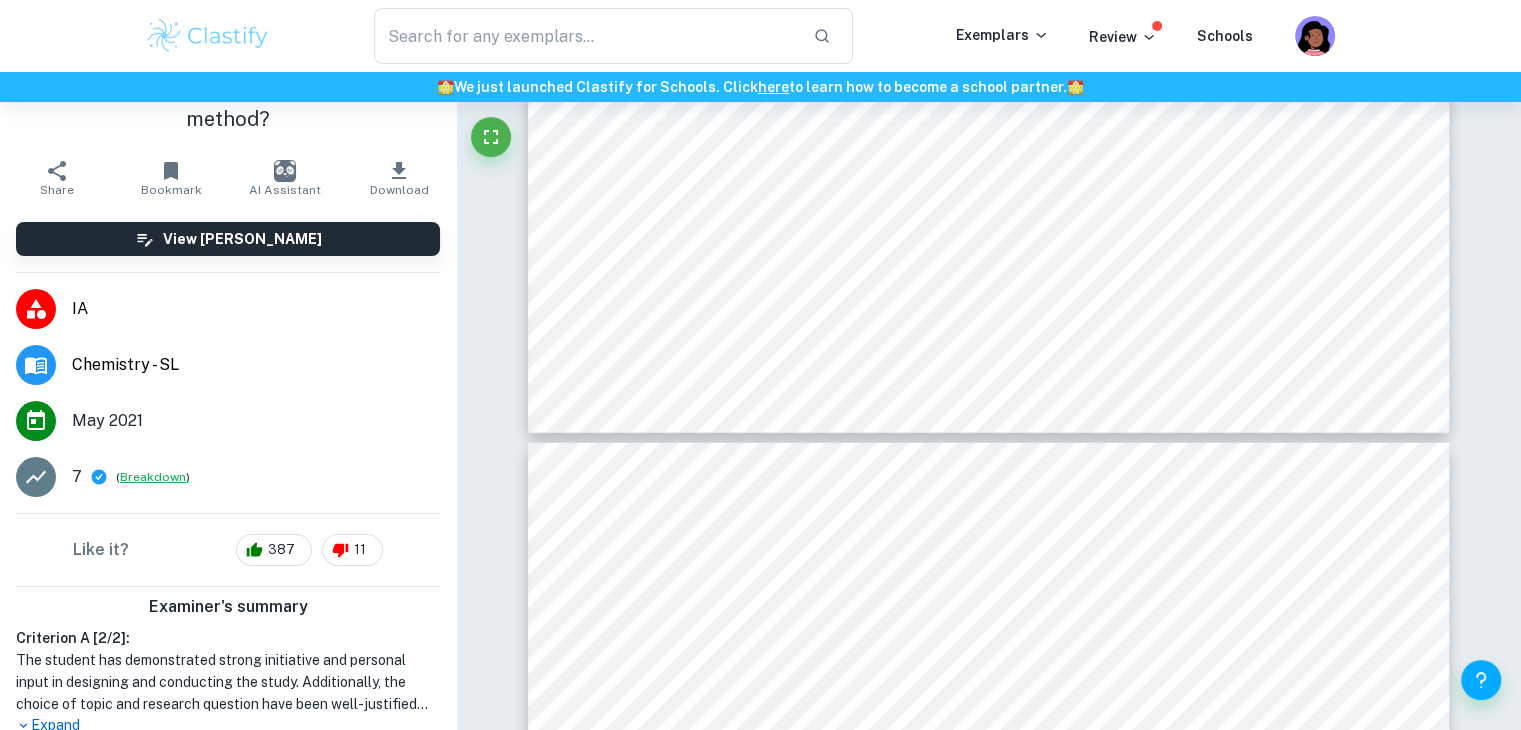click on "Breakdown" at bounding box center [153, 477] 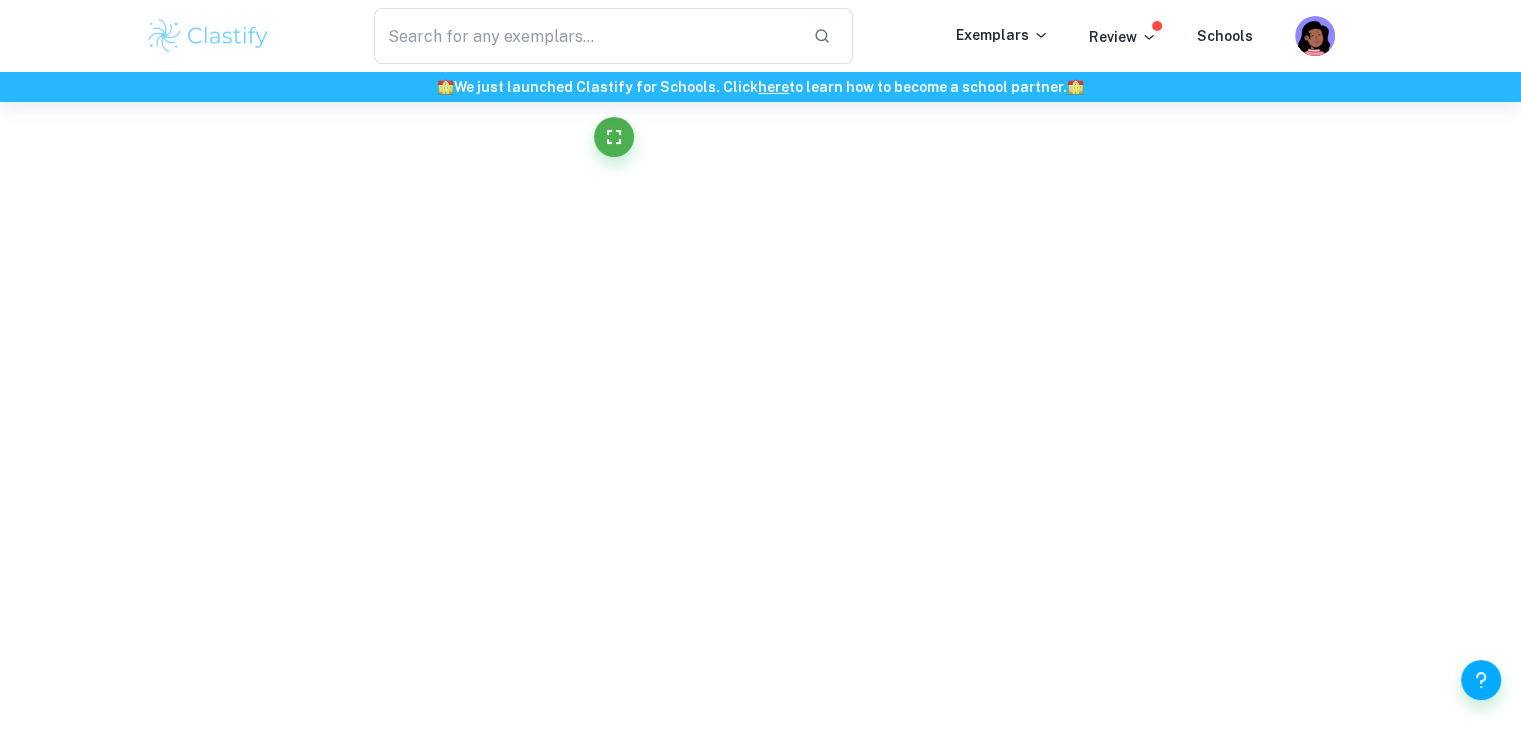 scroll, scrollTop: 12949, scrollLeft: 0, axis: vertical 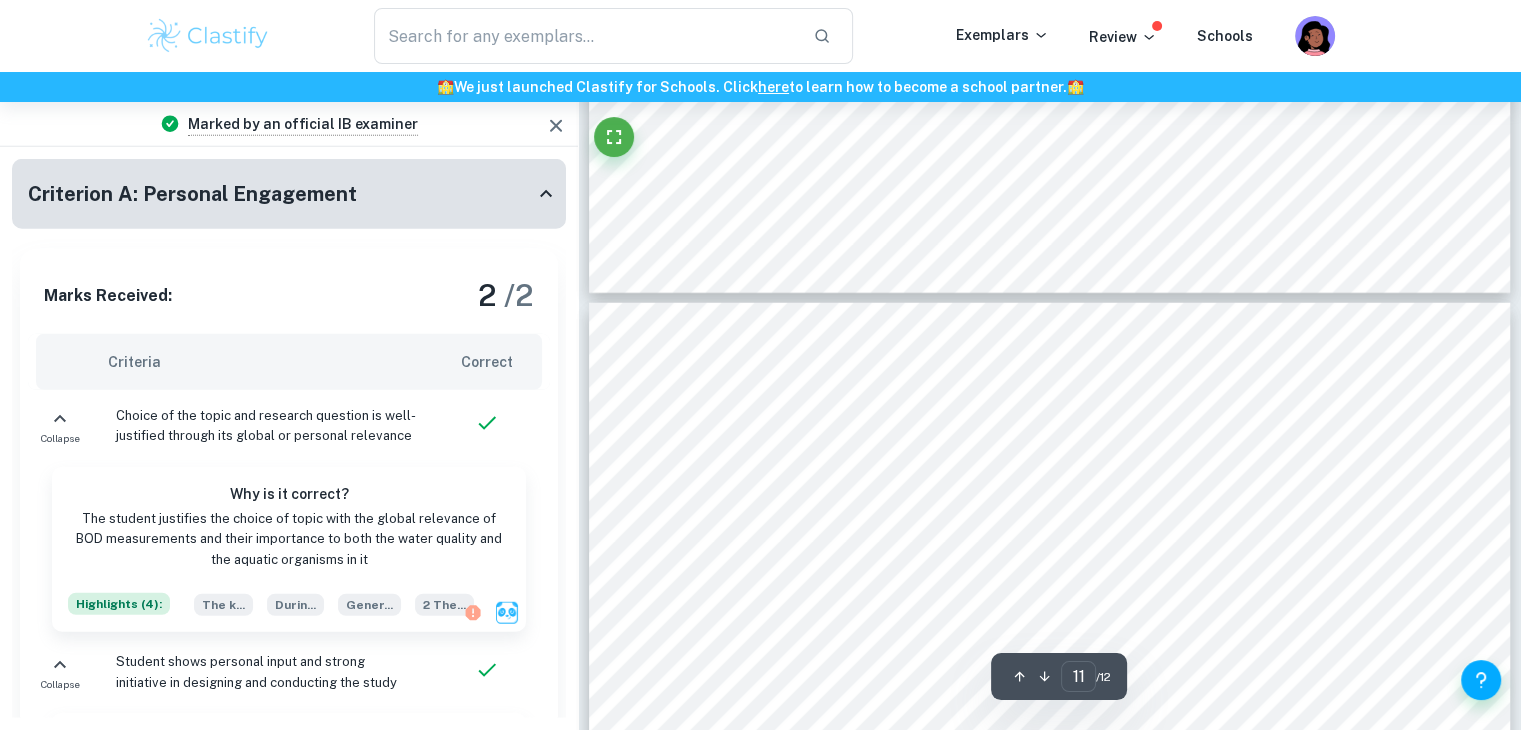 click on "Criterion A: Personal Engagement" at bounding box center (281, 194) 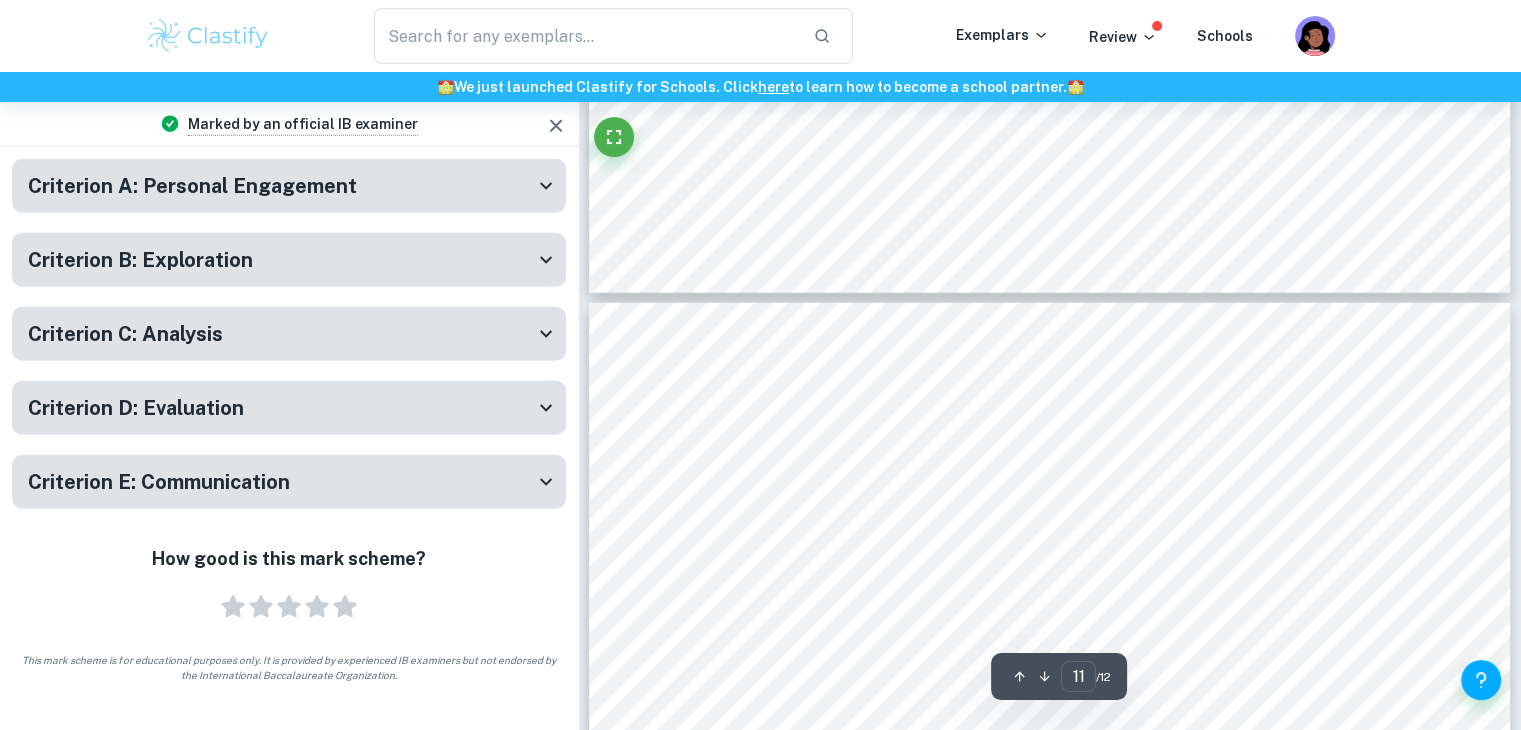 click on "Criterion E: Communication" at bounding box center [289, 482] 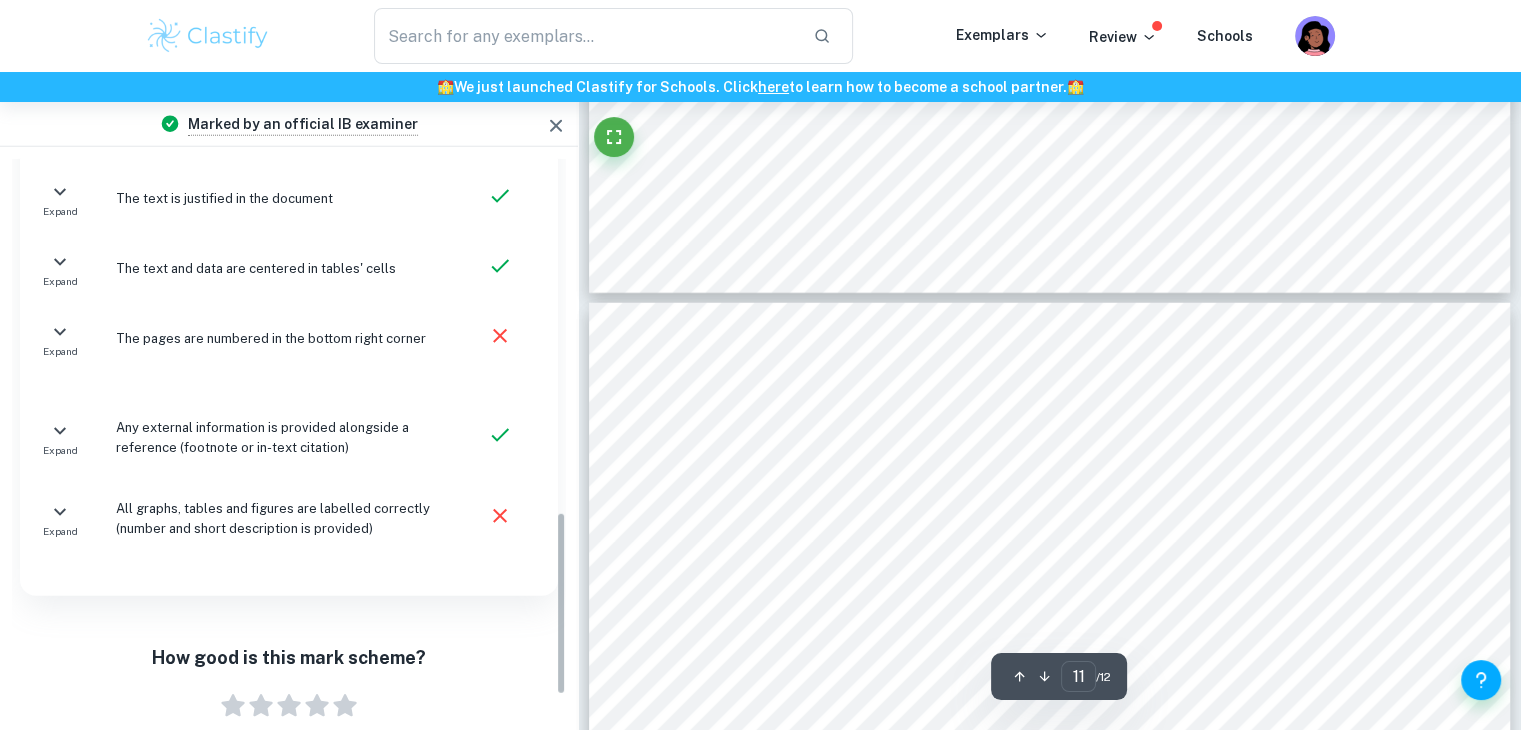 scroll, scrollTop: 1072, scrollLeft: 0, axis: vertical 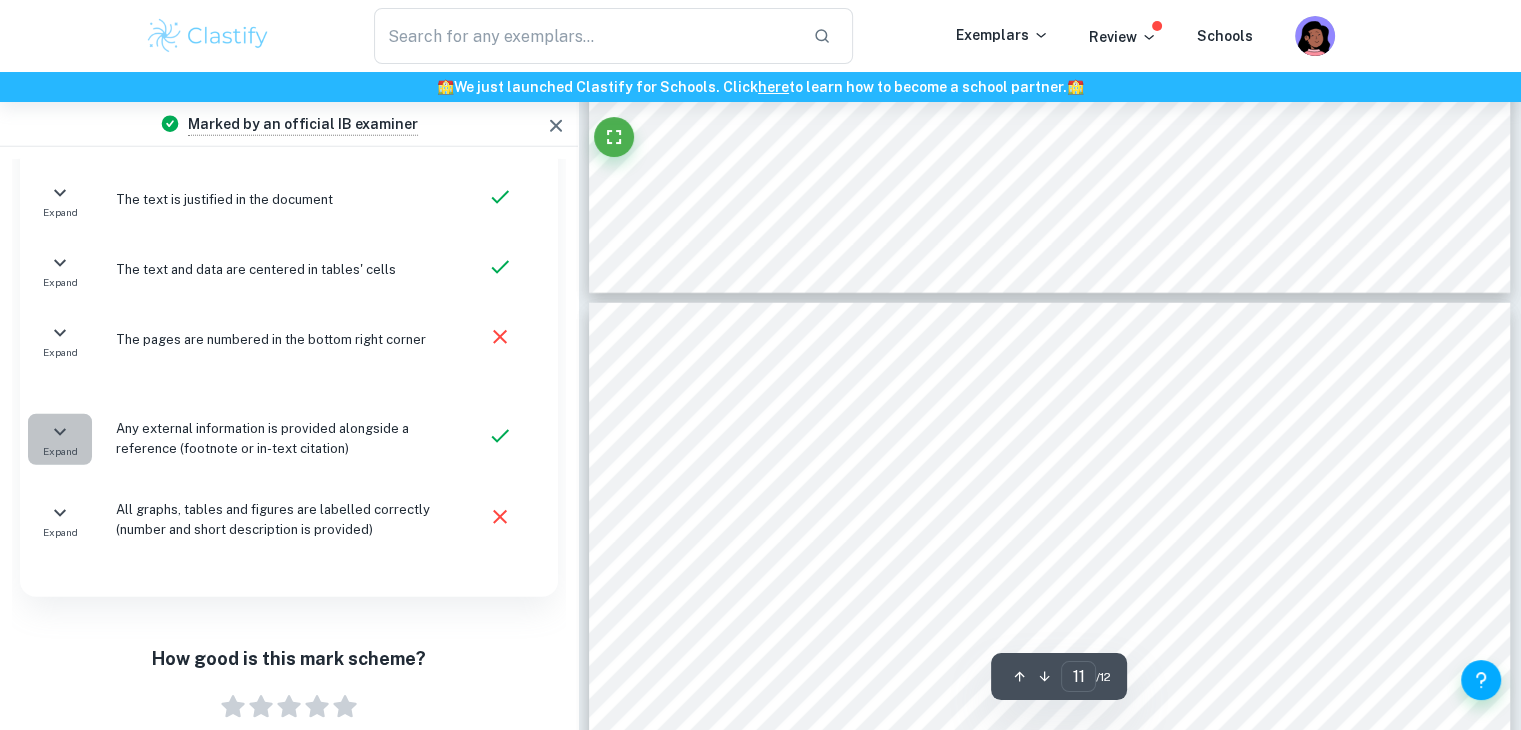 click 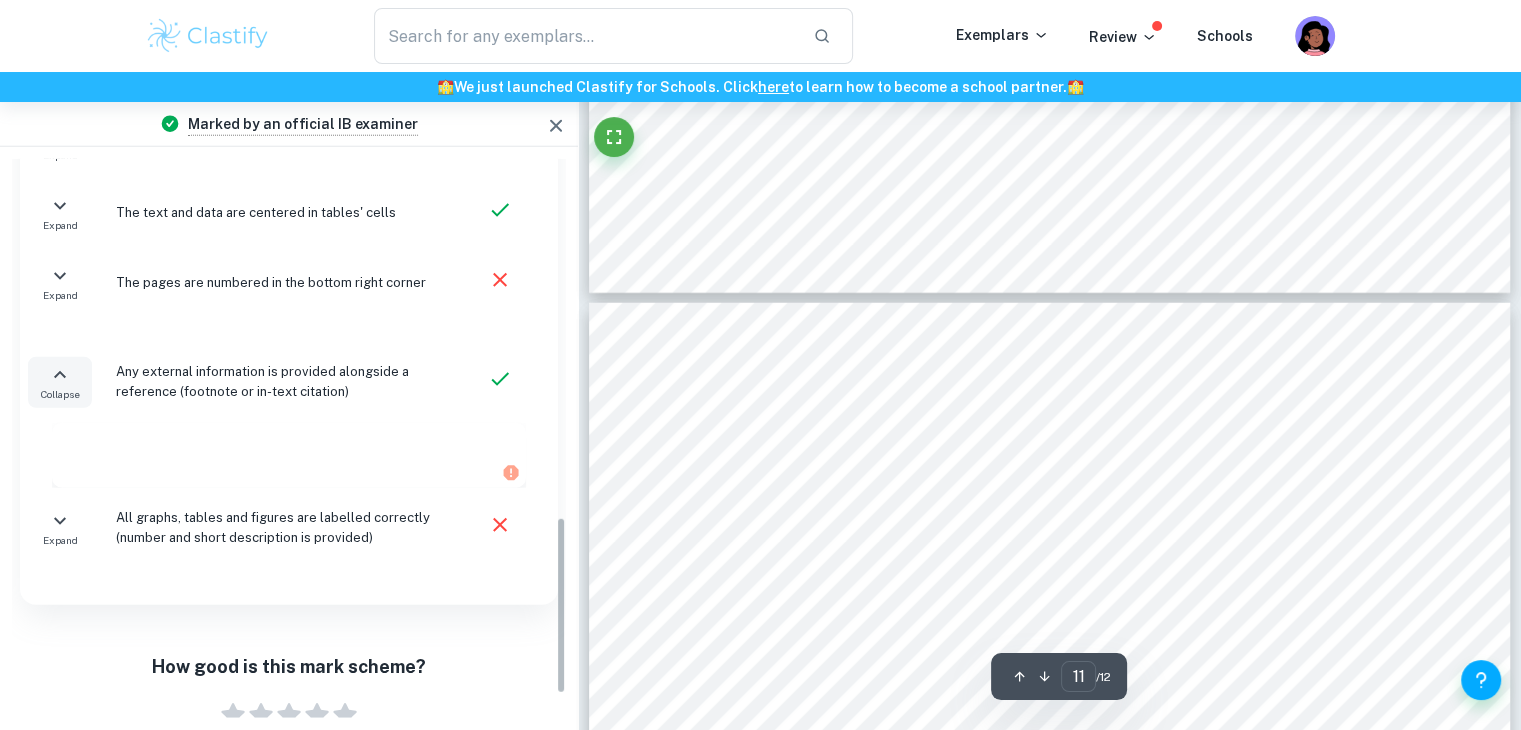 scroll, scrollTop: 1137, scrollLeft: 0, axis: vertical 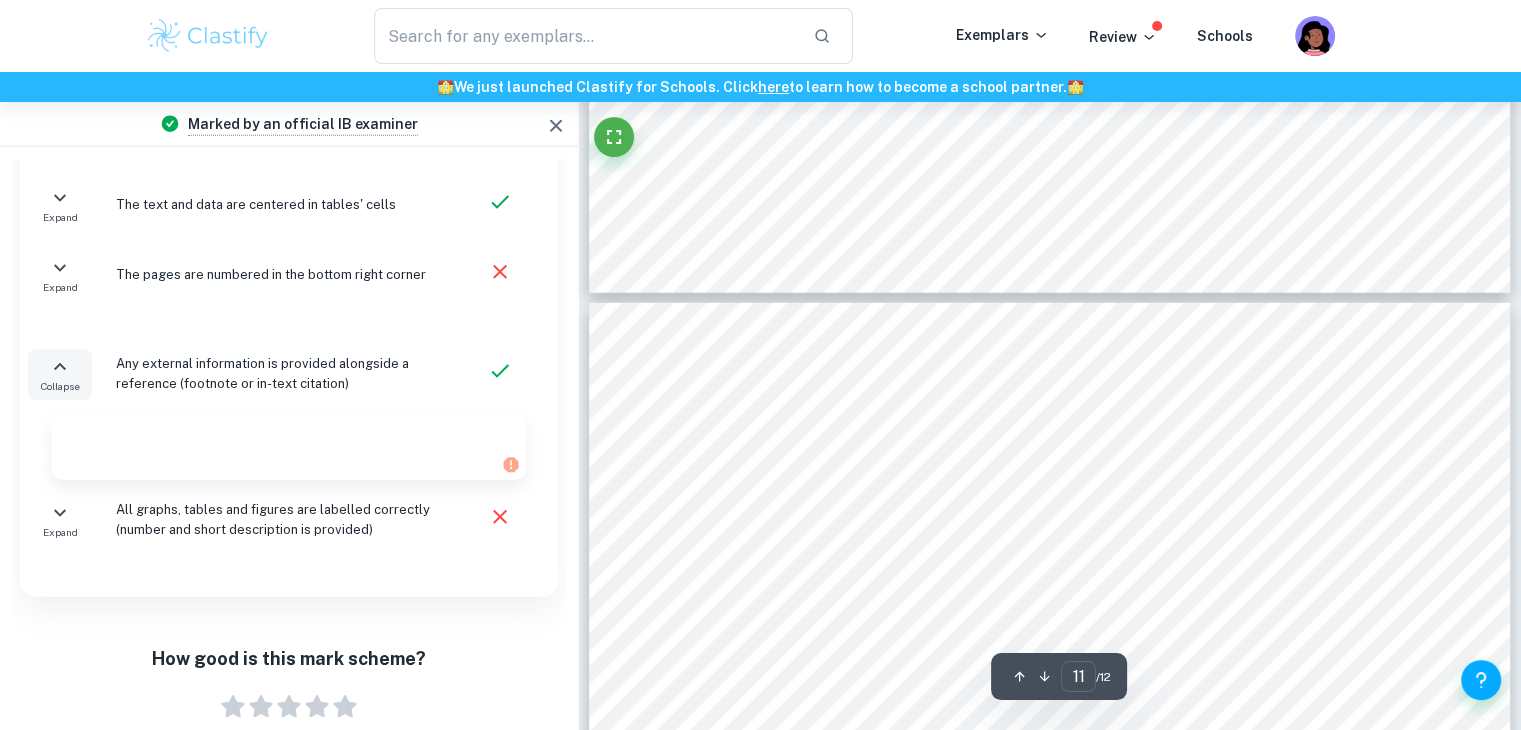 click 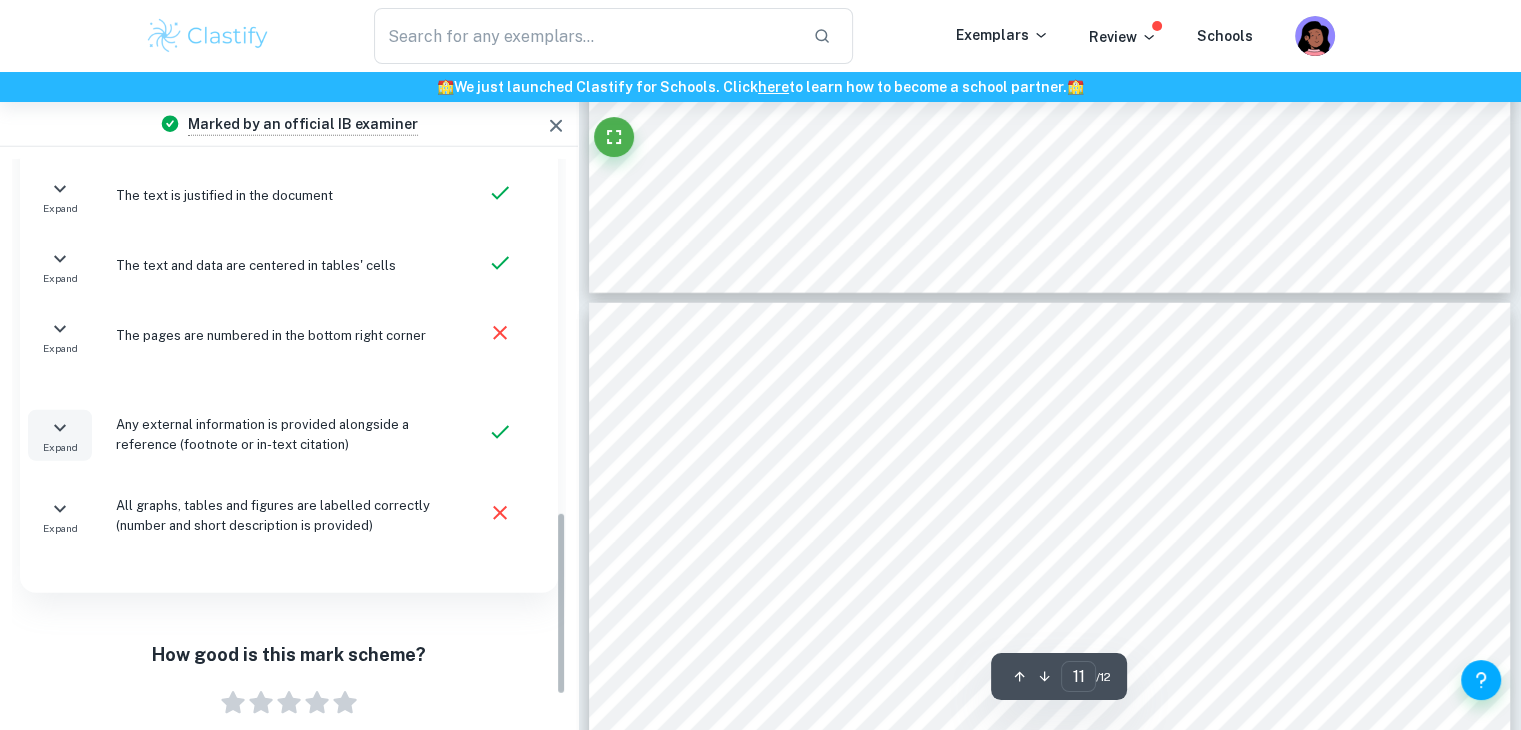 scroll, scrollTop: 1145, scrollLeft: 0, axis: vertical 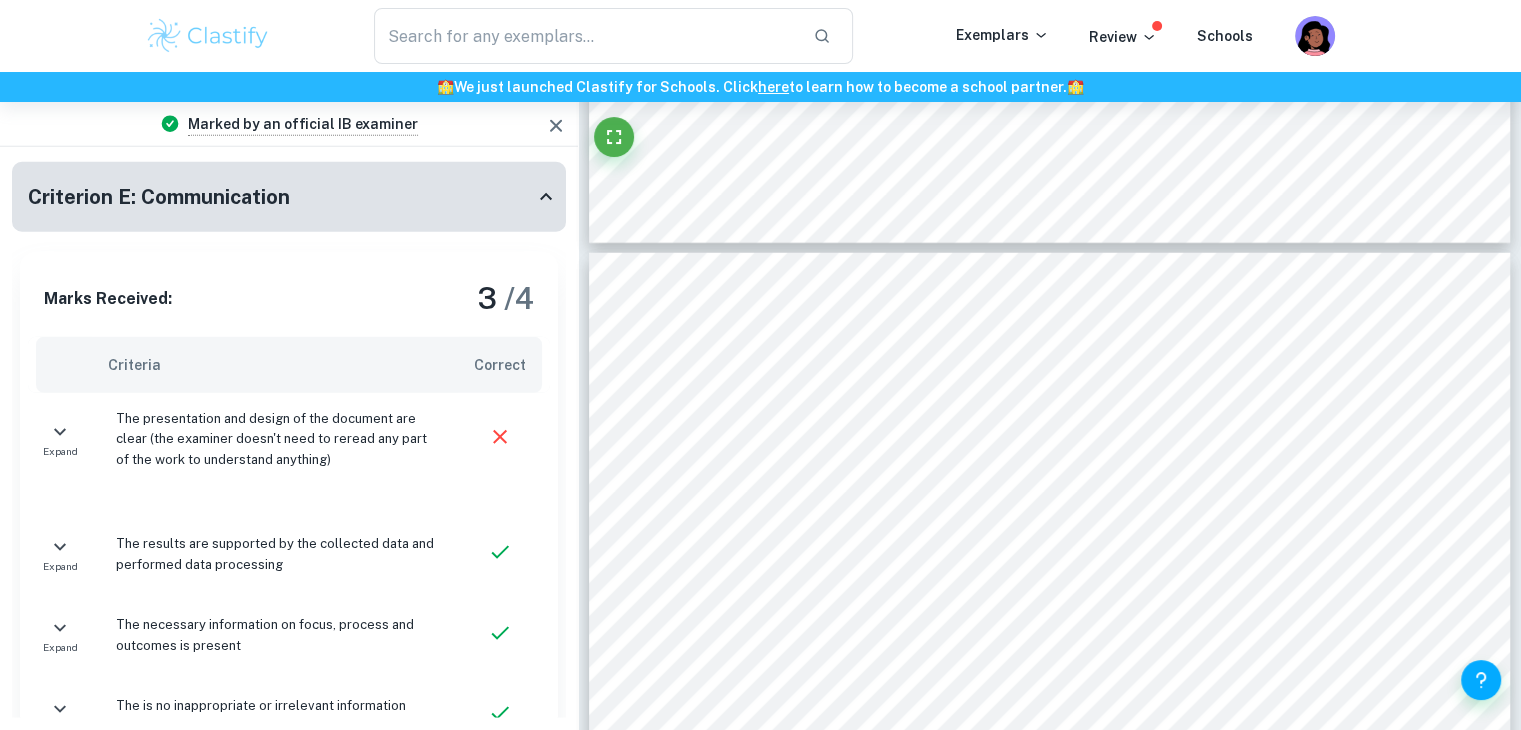 click on "Criterion E: Communication" at bounding box center (159, 197) 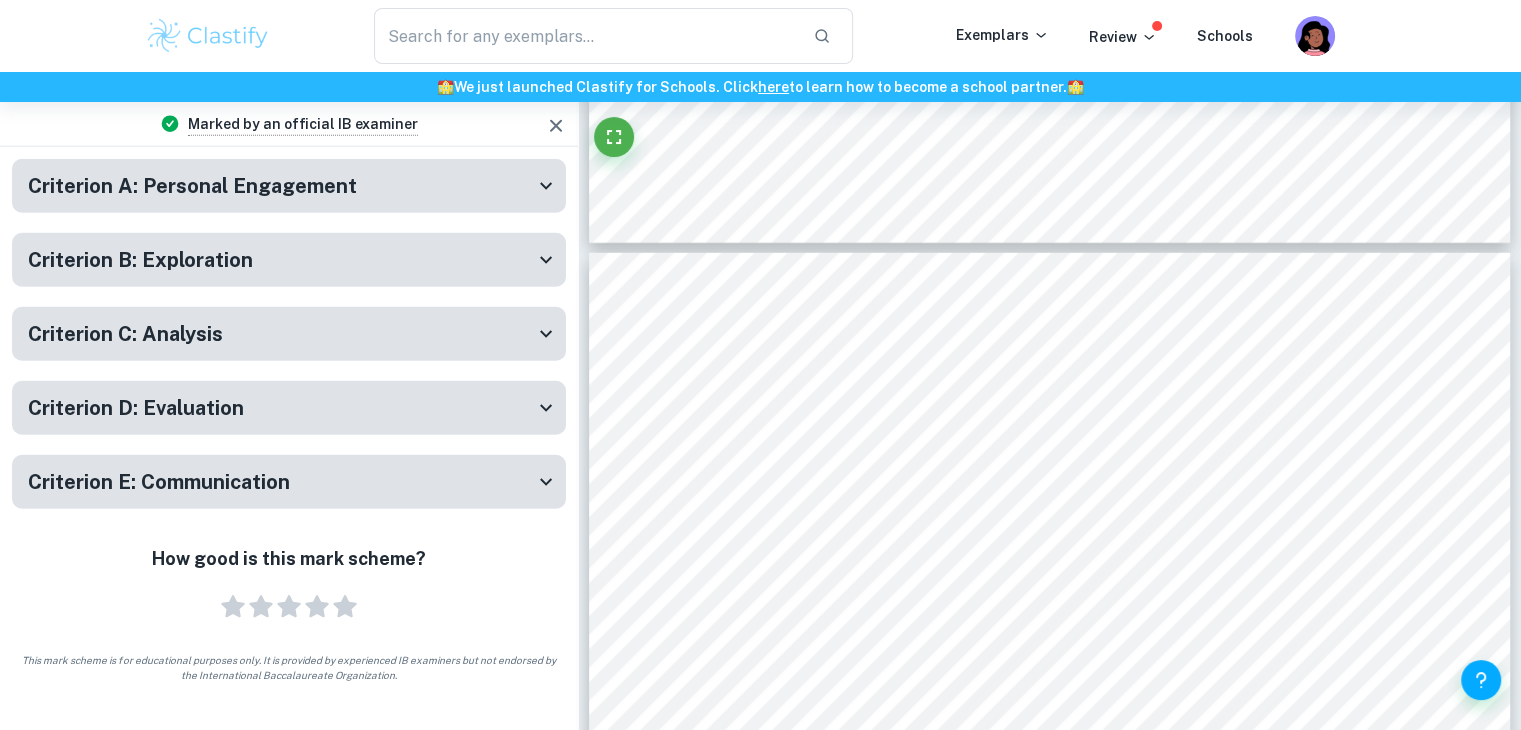 scroll, scrollTop: 0, scrollLeft: 0, axis: both 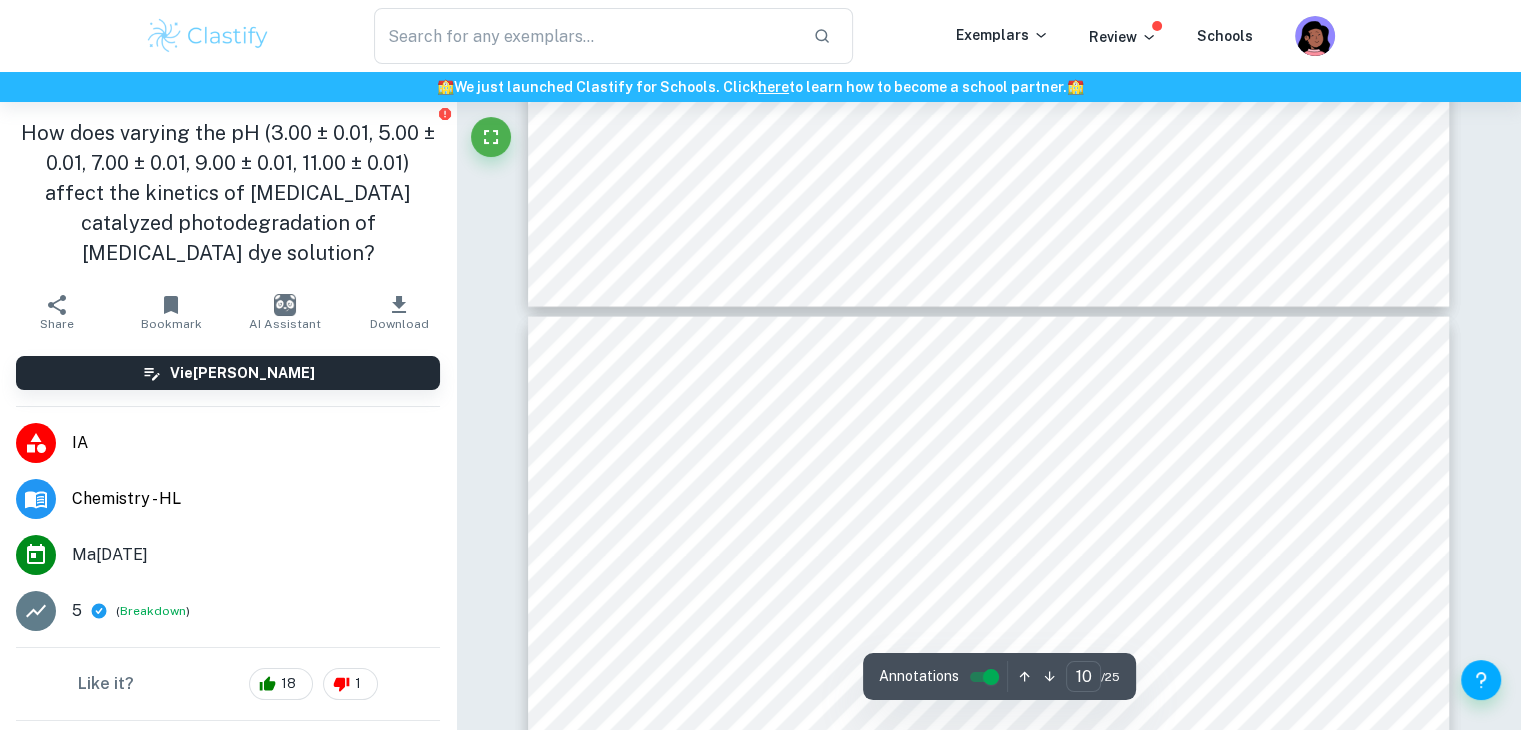 type on "11" 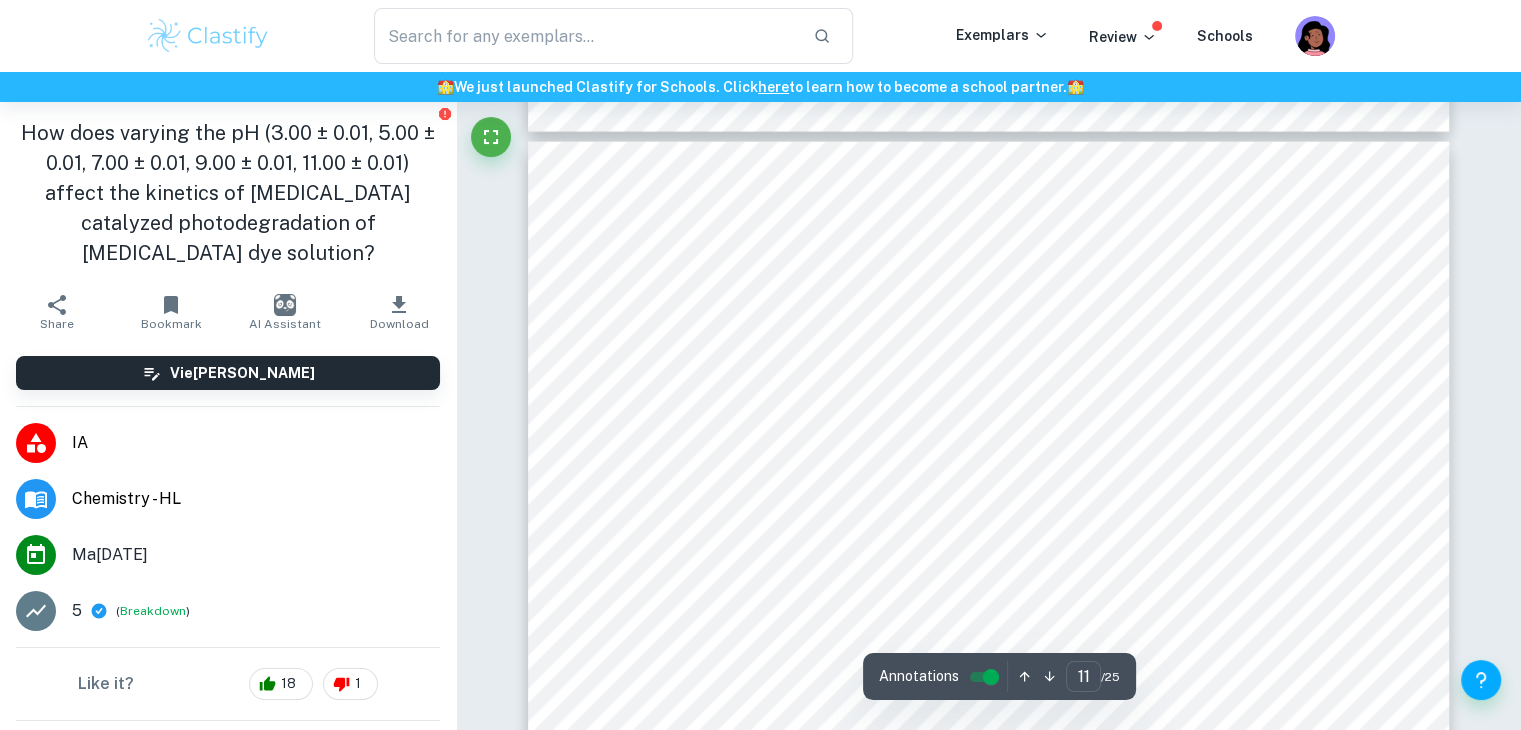 scroll, scrollTop: 12336, scrollLeft: 0, axis: vertical 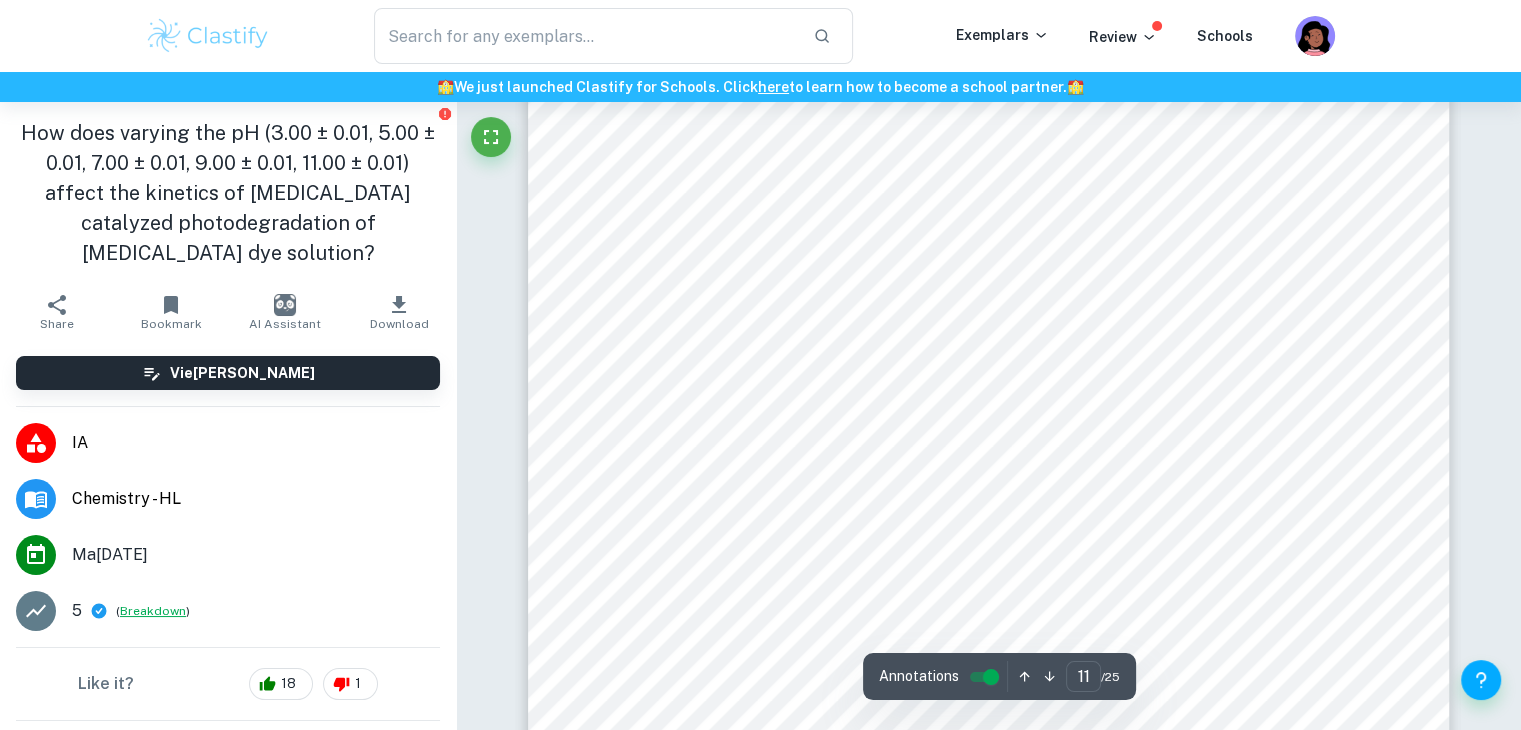 click on "Breakdown" at bounding box center (153, 611) 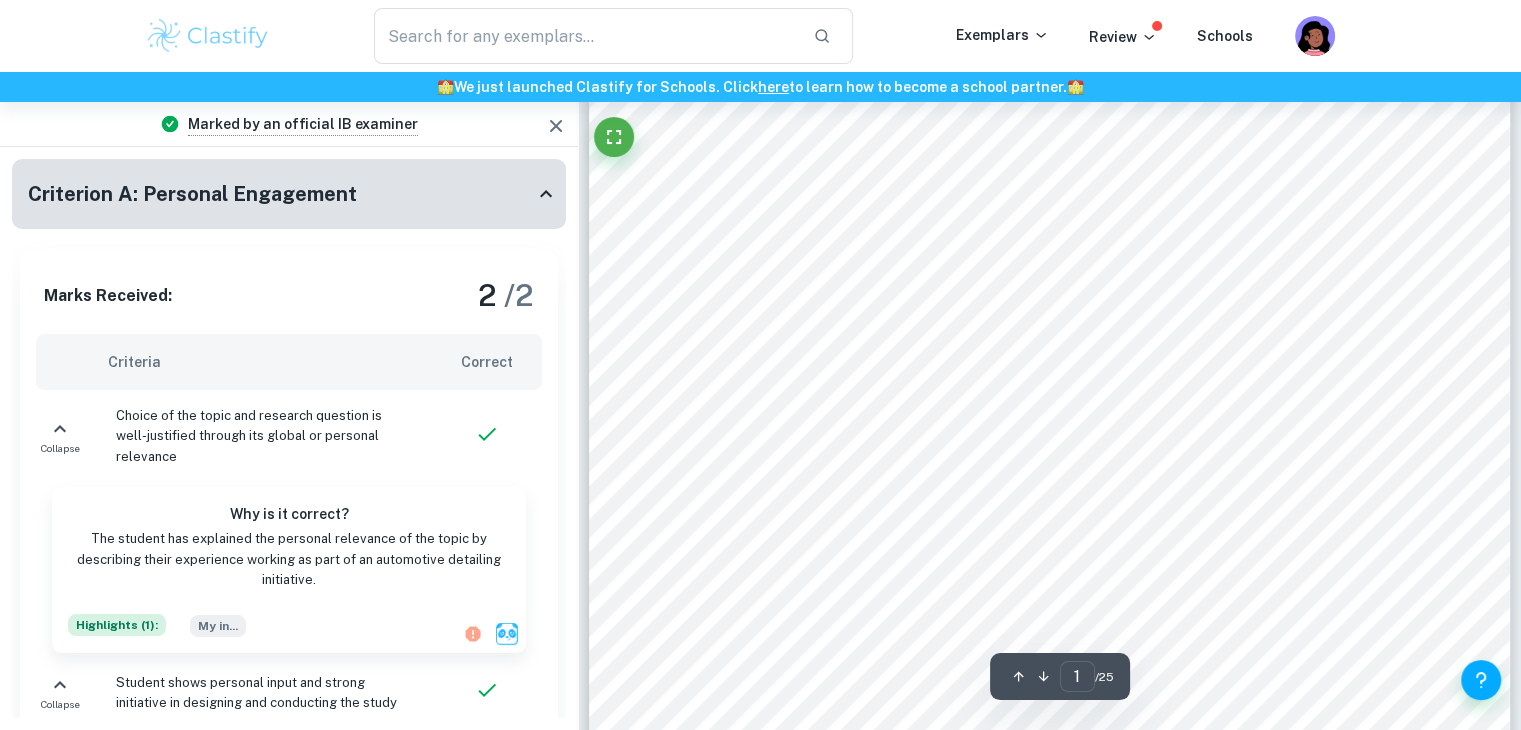 scroll, scrollTop: 166, scrollLeft: 0, axis: vertical 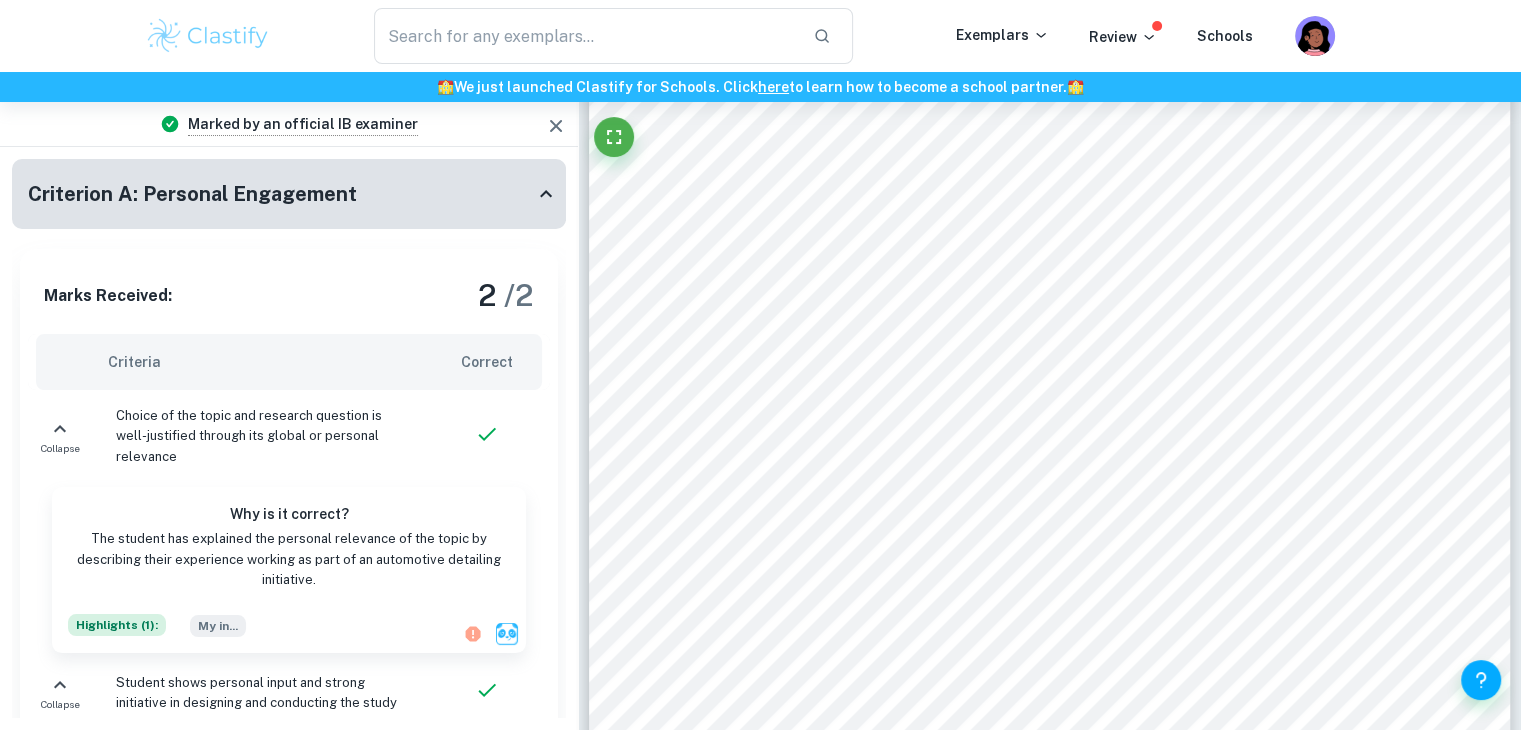 click on "Criterion A: Personal Engagement" at bounding box center [281, 194] 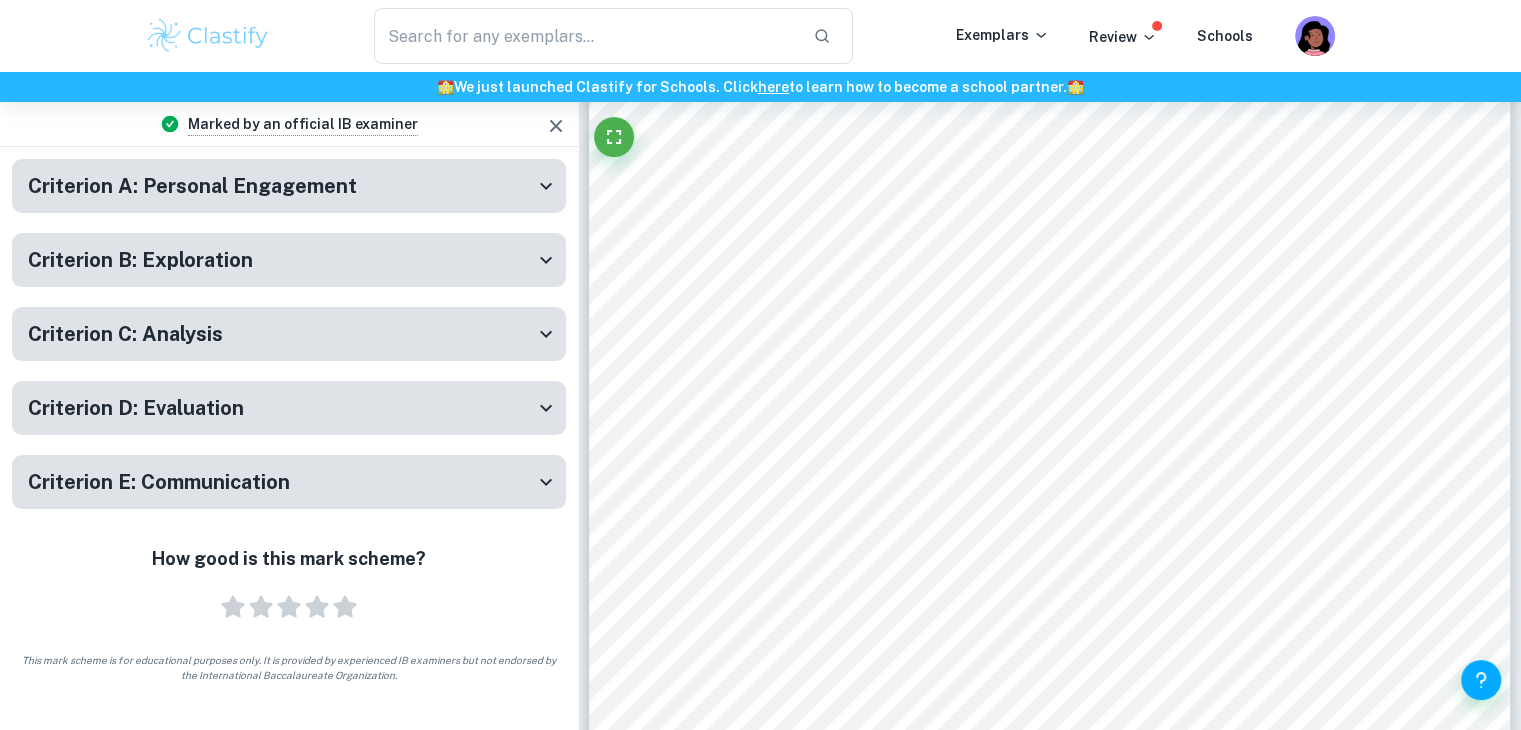 click on "Criterion B: Exploration" at bounding box center (281, 260) 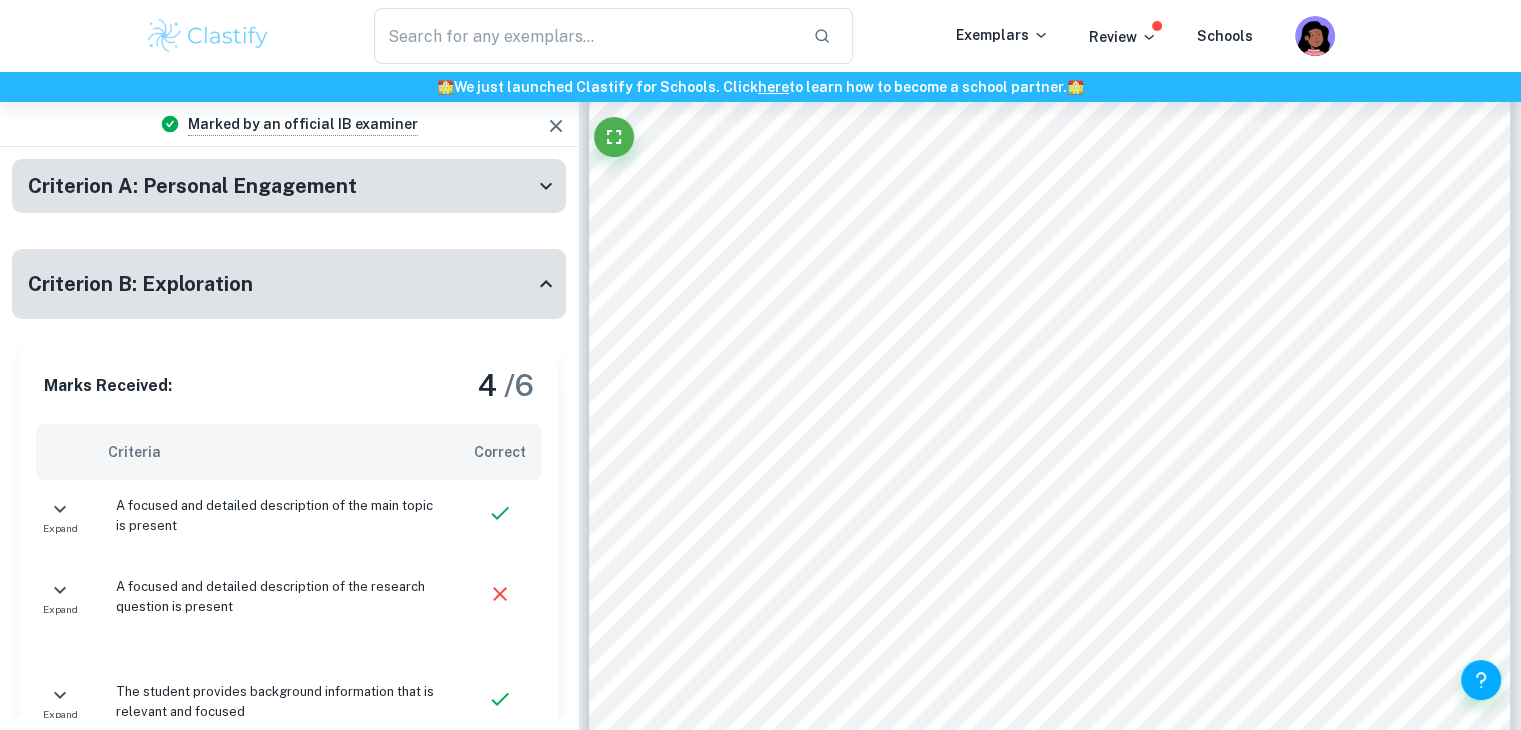 scroll, scrollTop: 128, scrollLeft: 0, axis: vertical 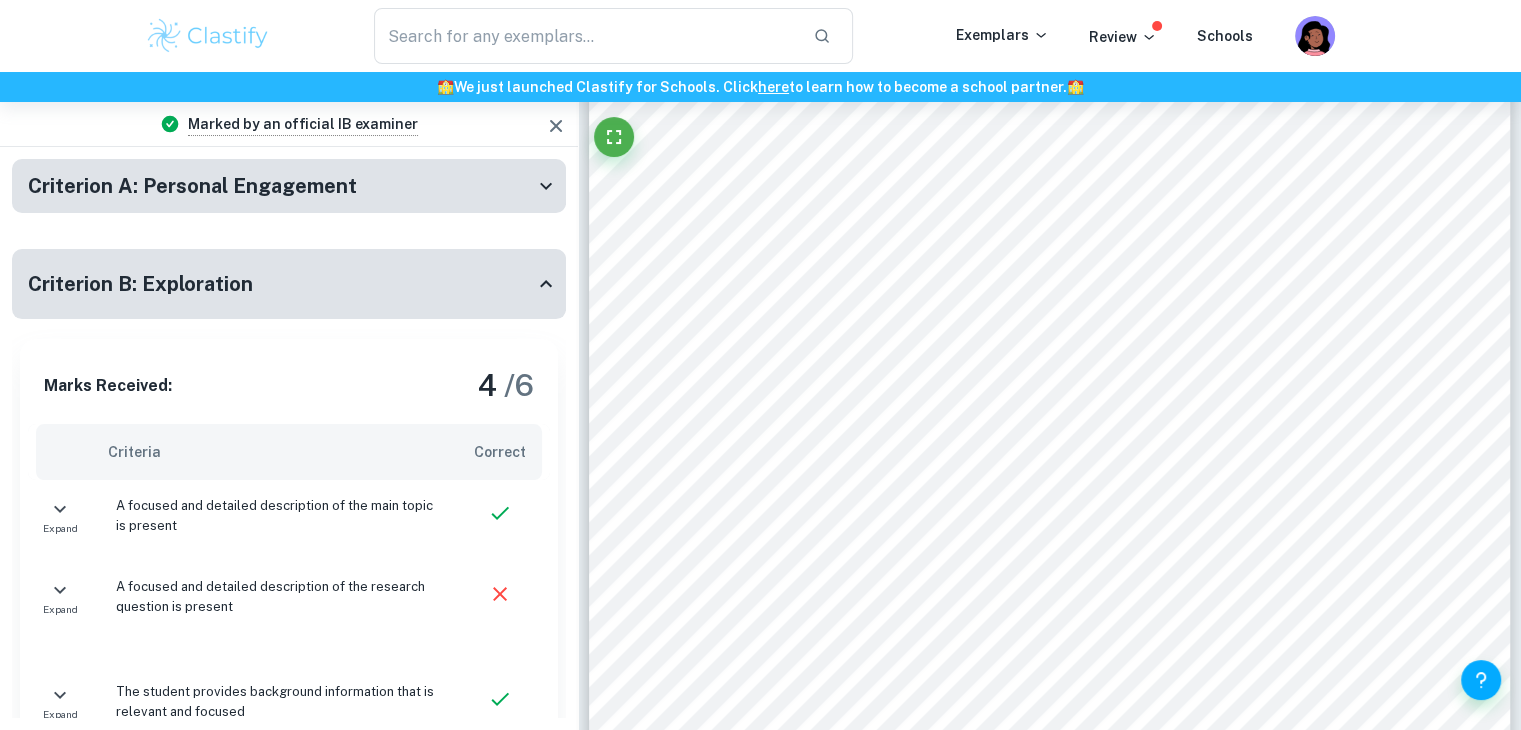 click on "Criterion B: Exploration" at bounding box center [289, 284] 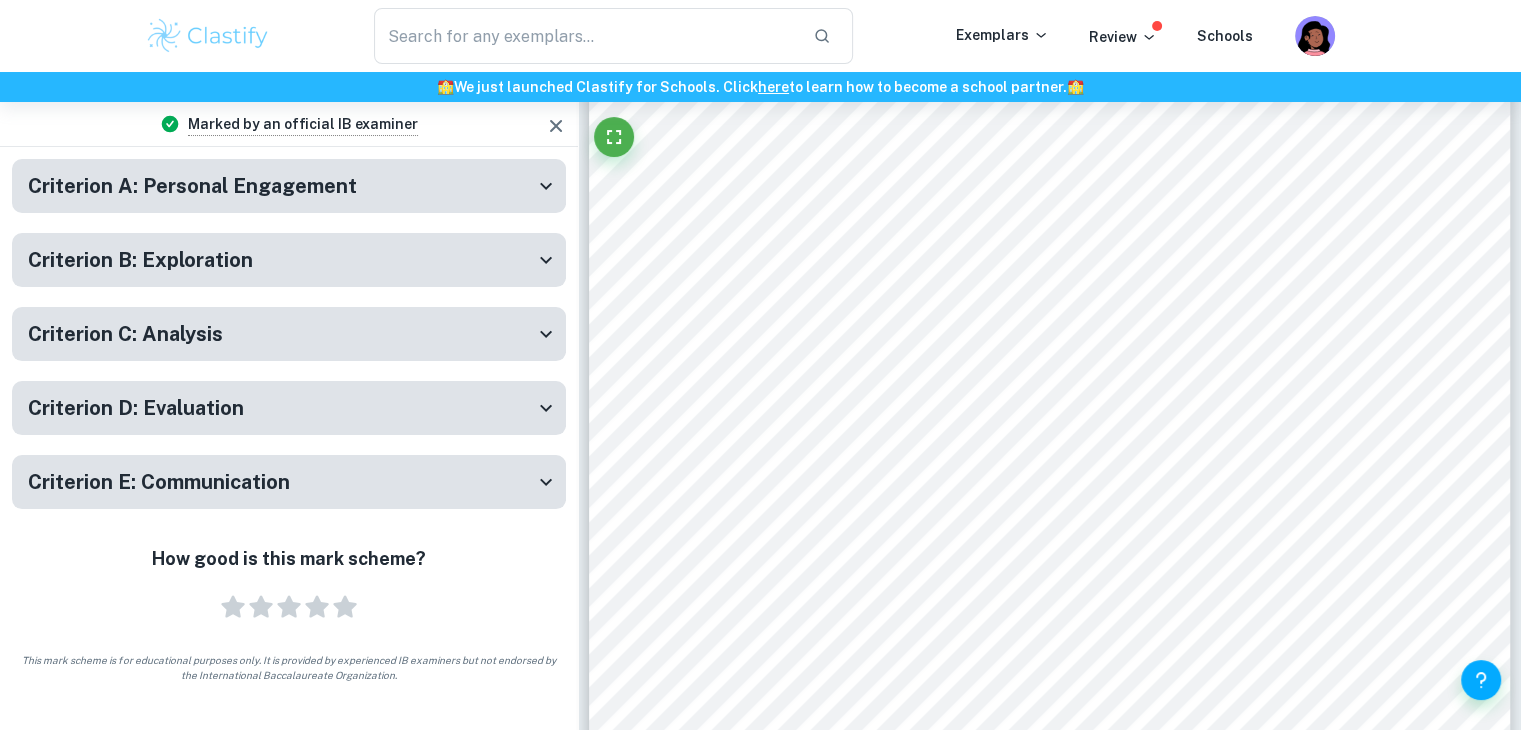 click on "Criterion C: Analysis" at bounding box center [281, 334] 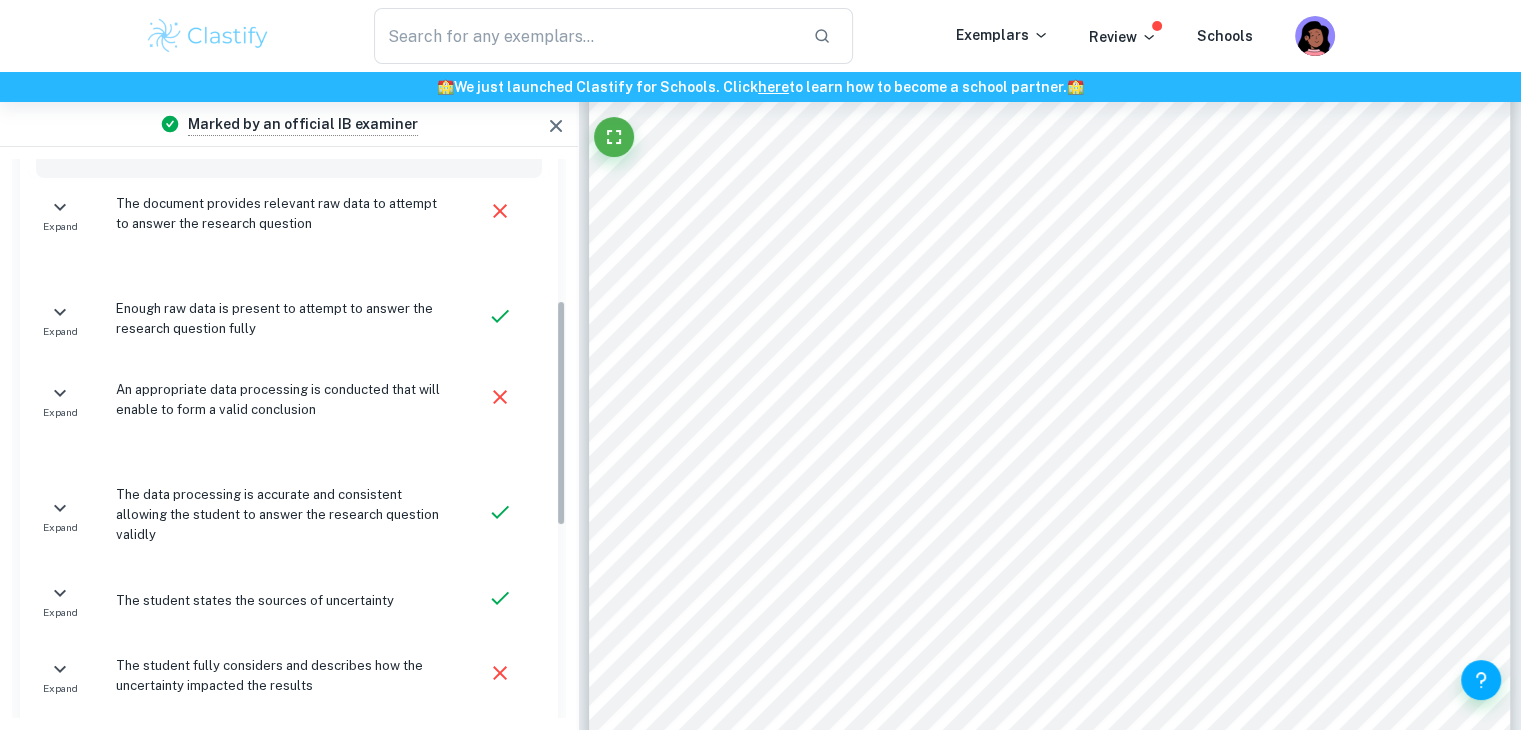 scroll, scrollTop: 394, scrollLeft: 0, axis: vertical 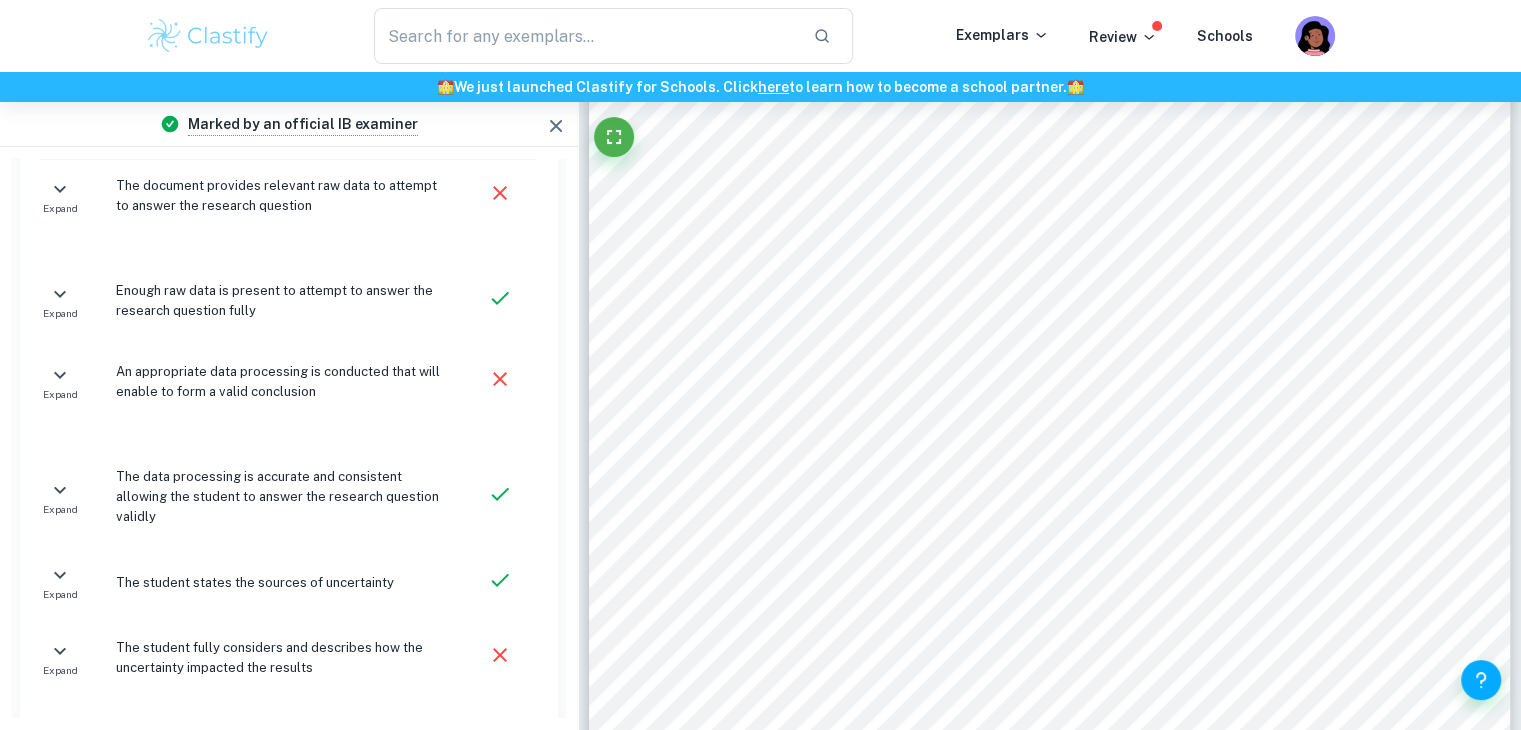click on "An appropriate data processing is conducted that will enable to form a valid conclusion" at bounding box center (275, 382) 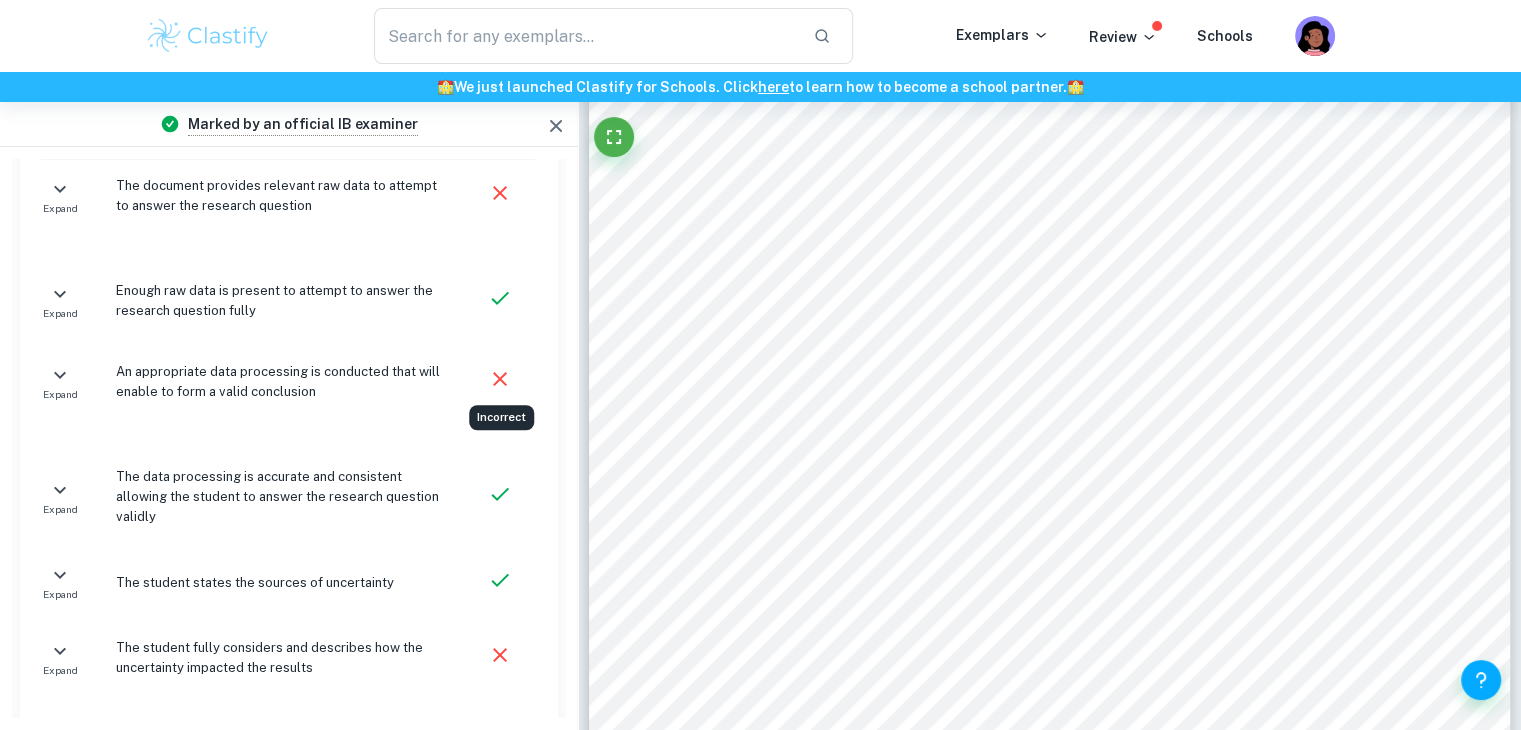 click 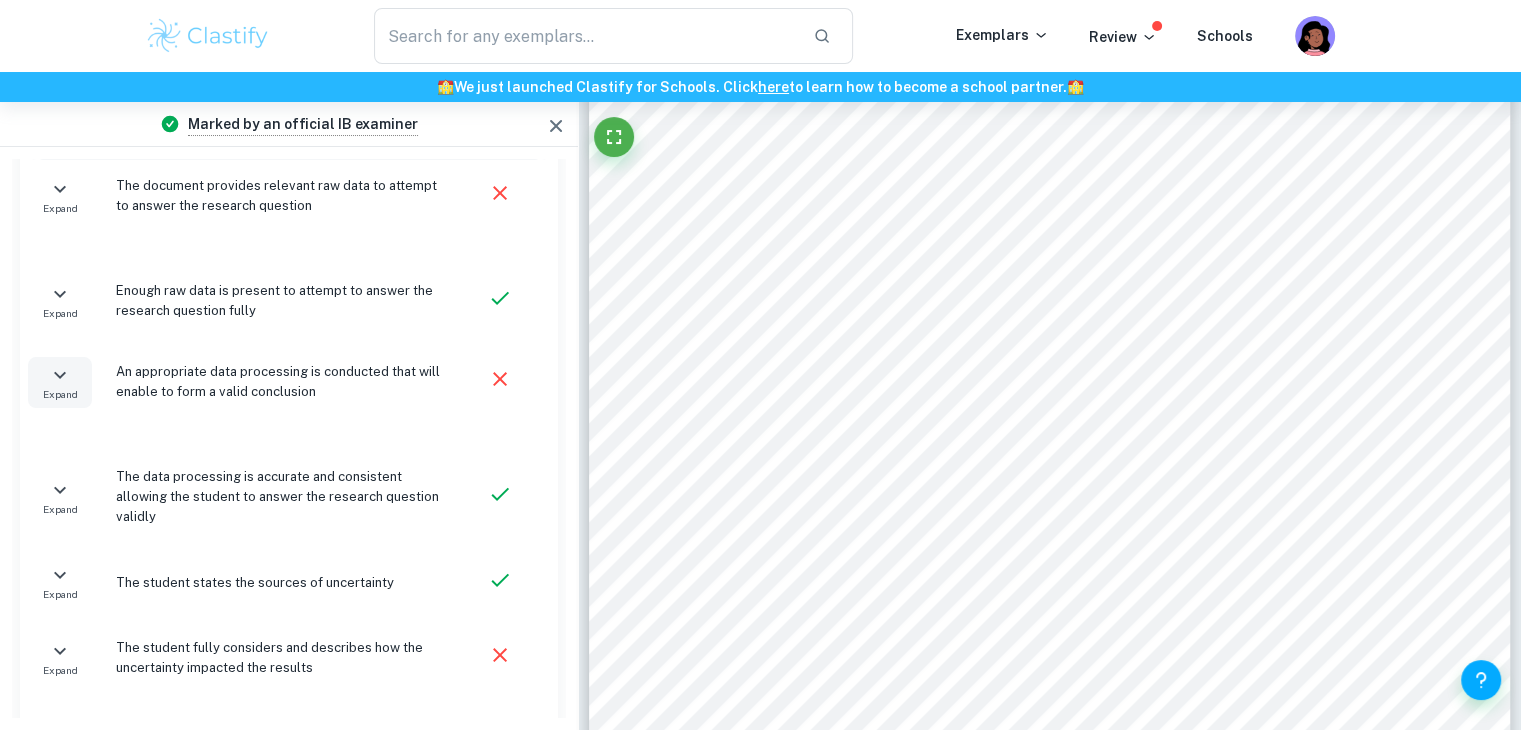 click on "Expand" at bounding box center (60, 394) 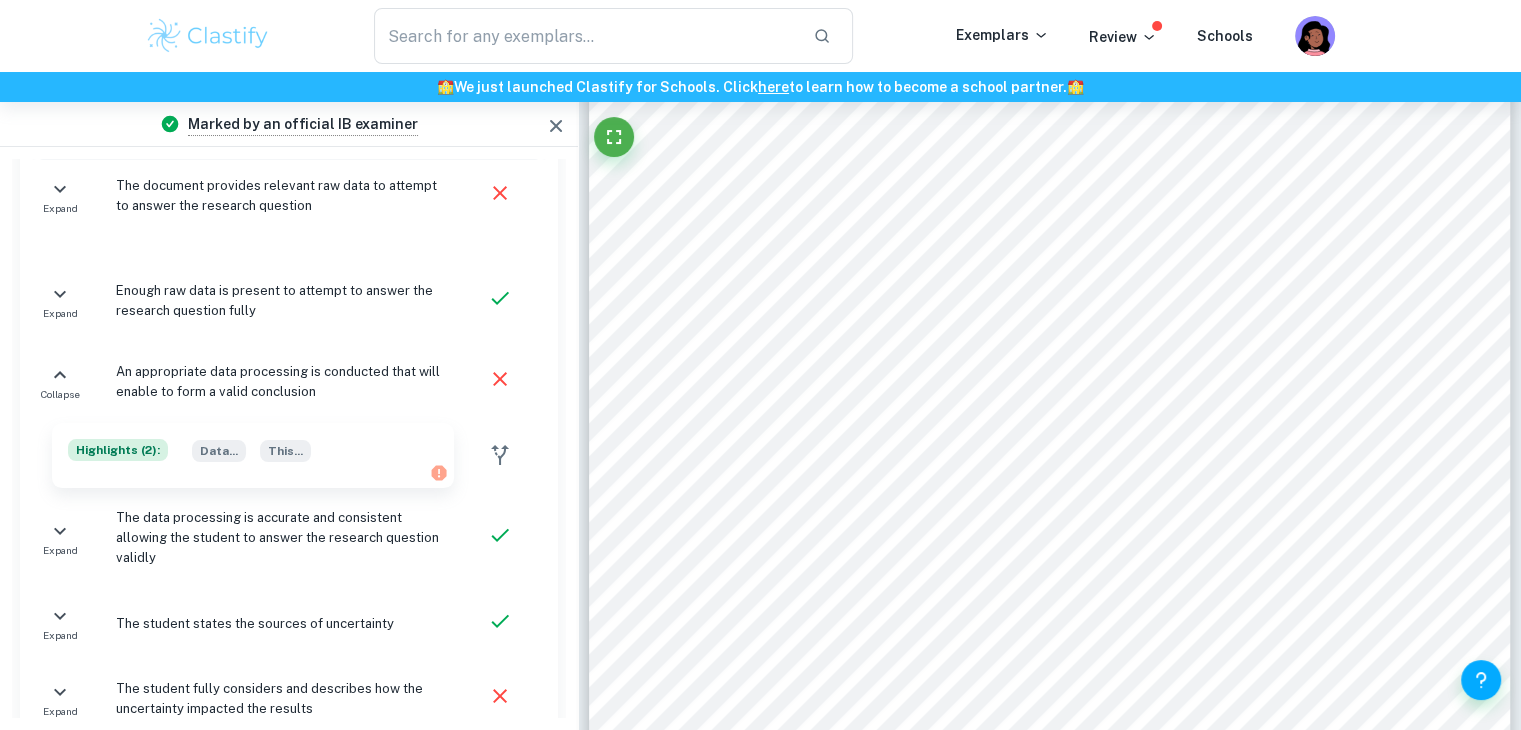 click on "Highlights ( 2 ):" at bounding box center (118, 450) 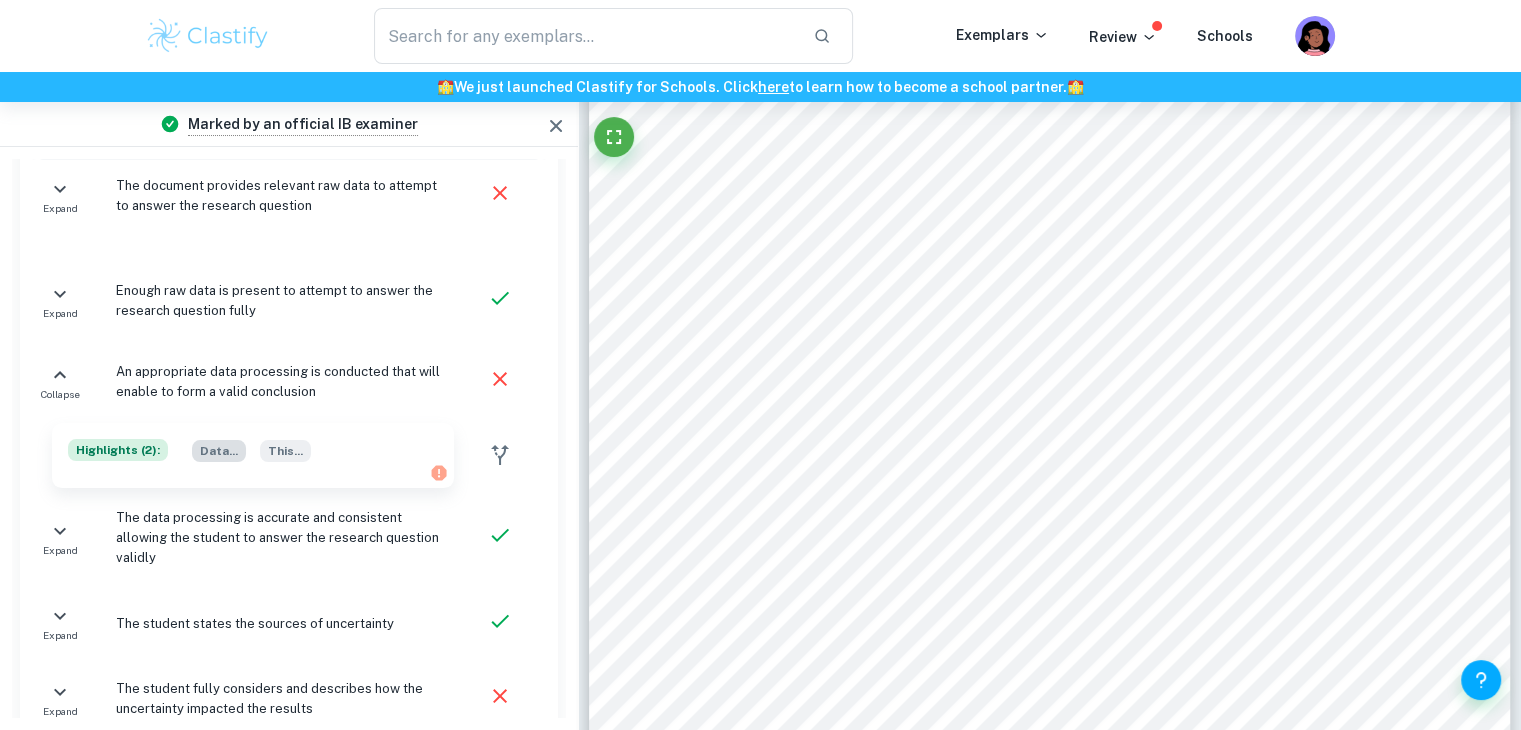 click on "Data  ..." at bounding box center (219, 451) 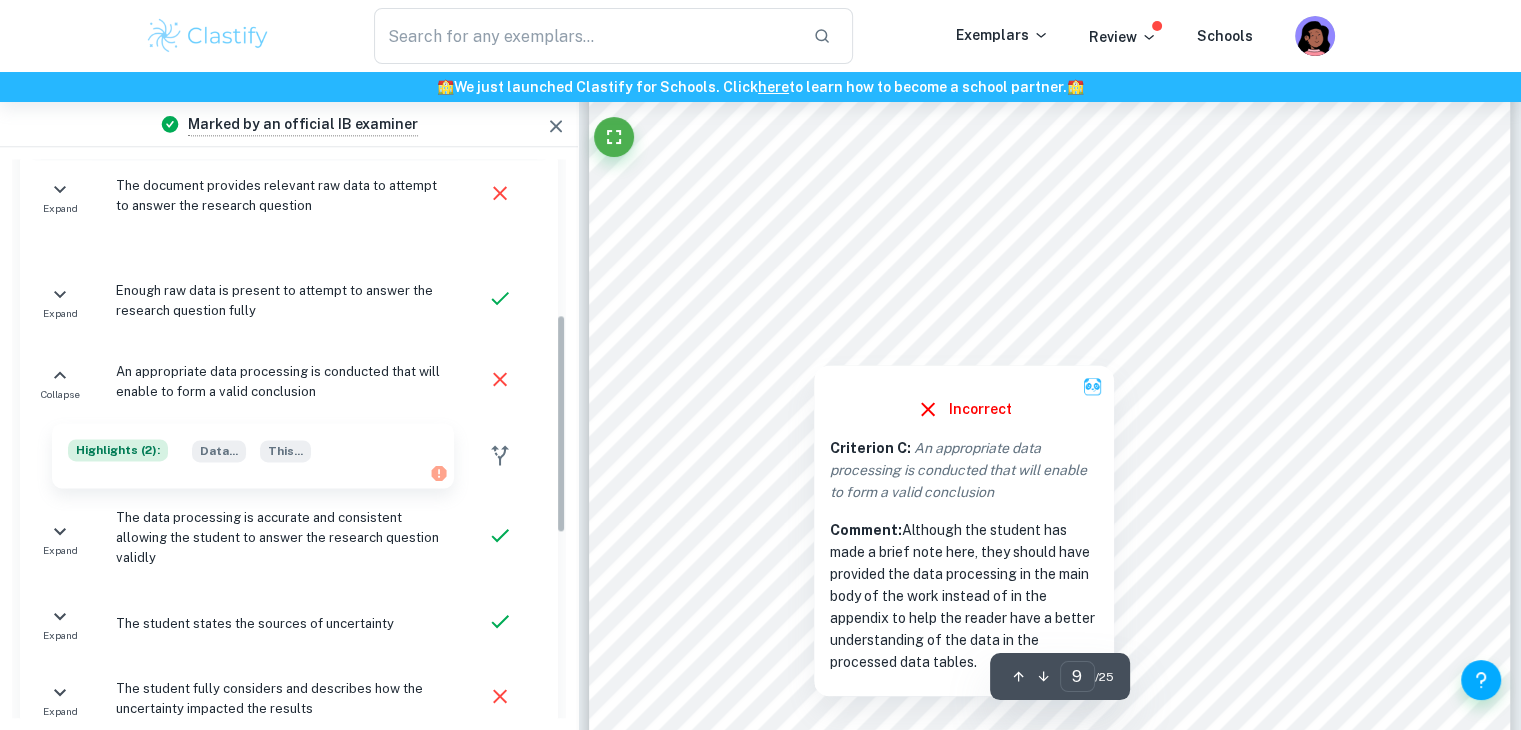 scroll, scrollTop: 10112, scrollLeft: 0, axis: vertical 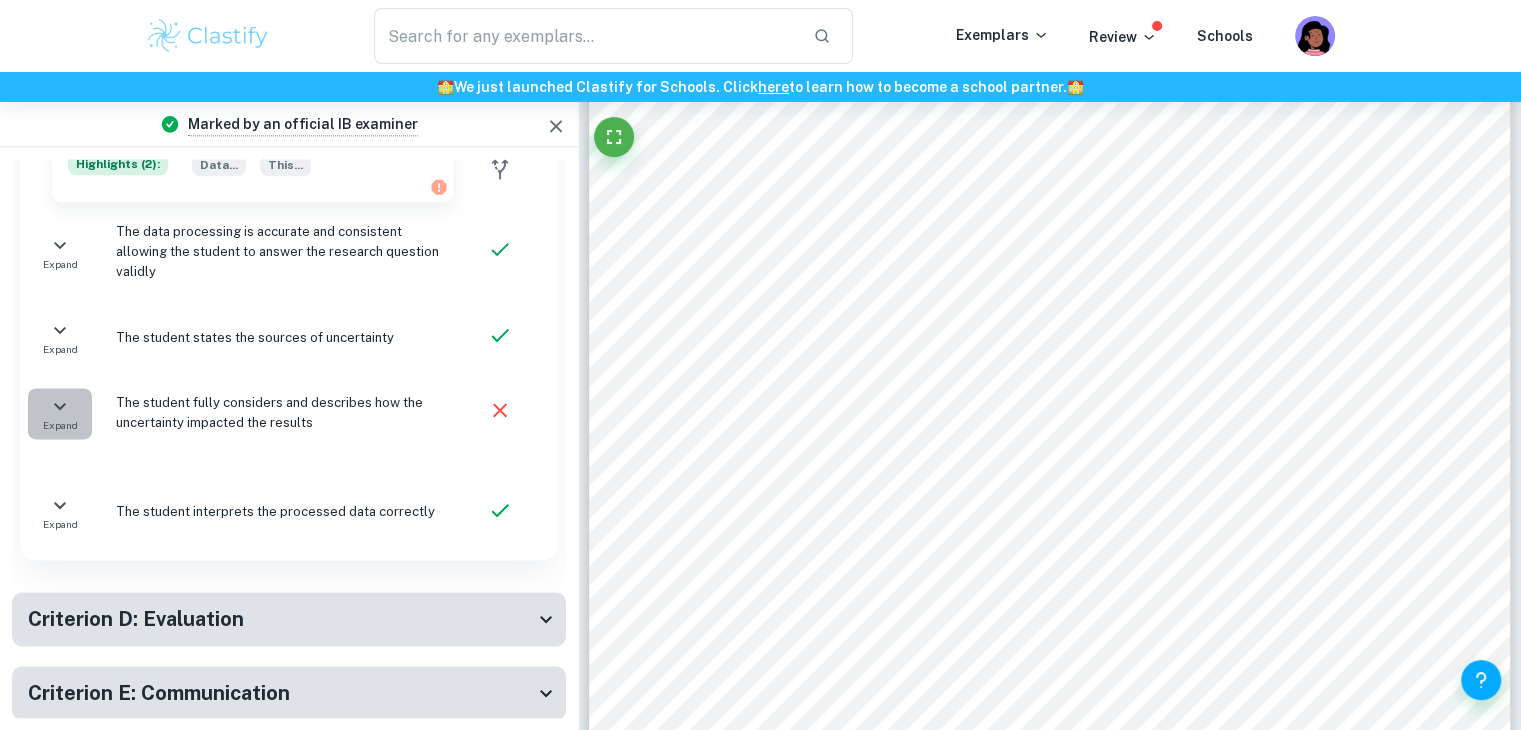 click 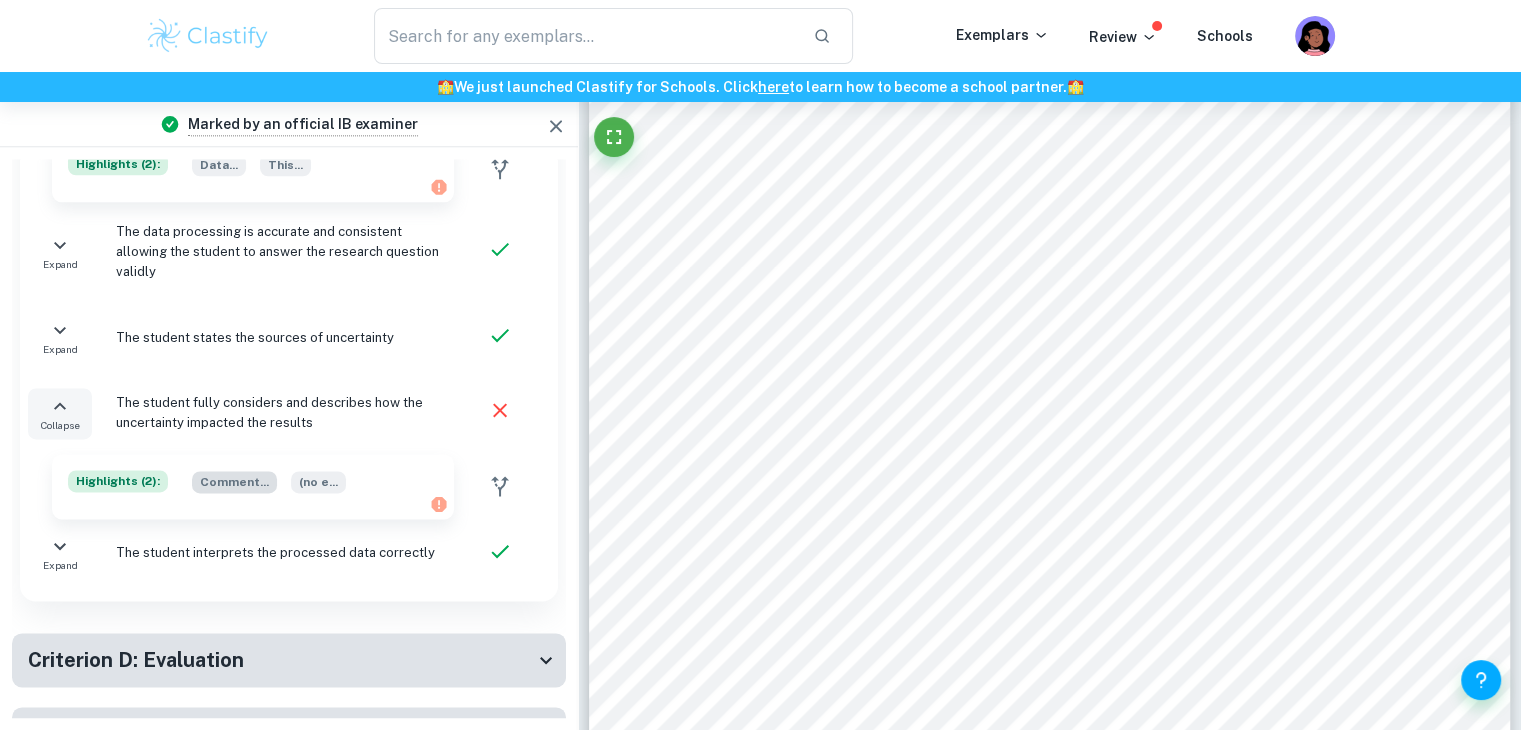 click on "Comment ..." at bounding box center [234, 482] 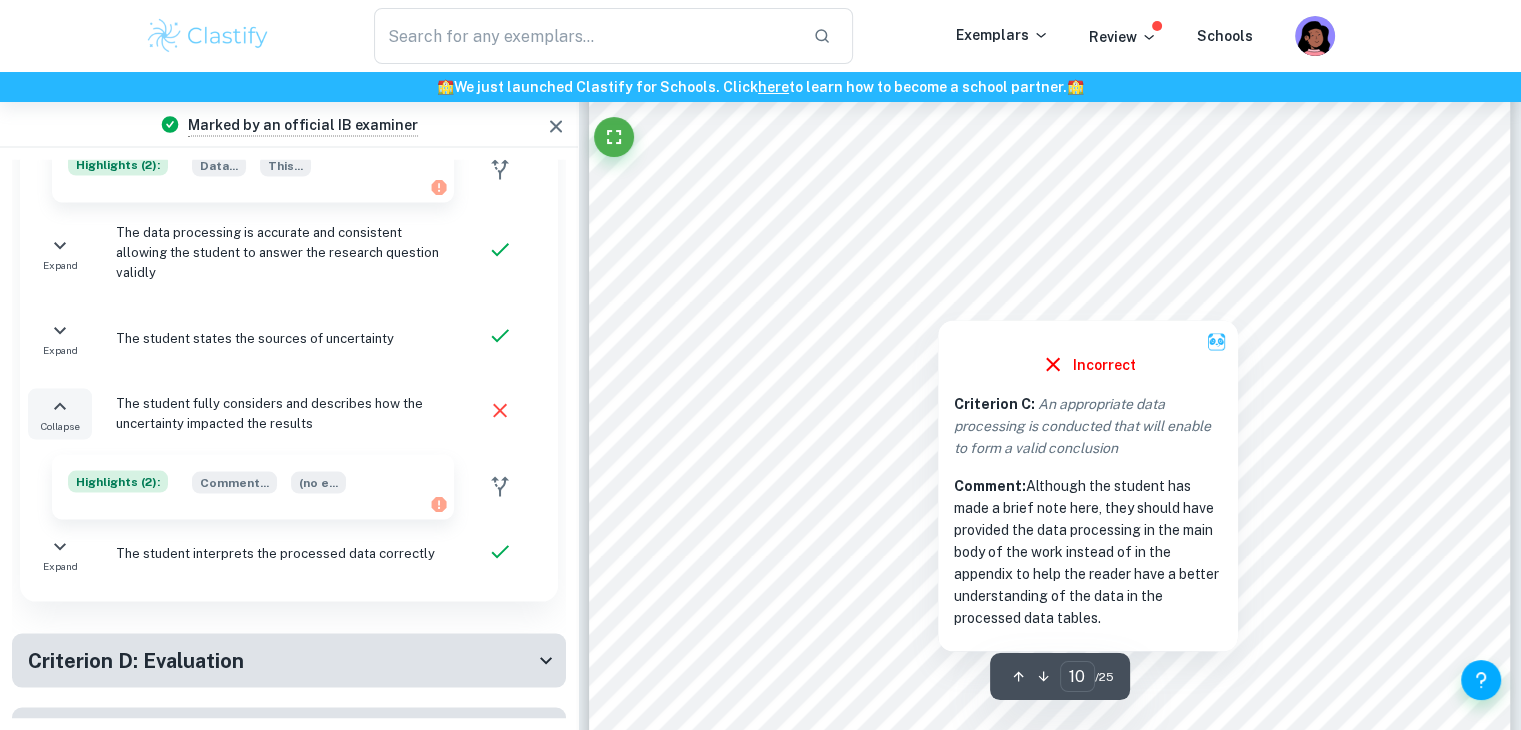 scroll, scrollTop: 11280, scrollLeft: 0, axis: vertical 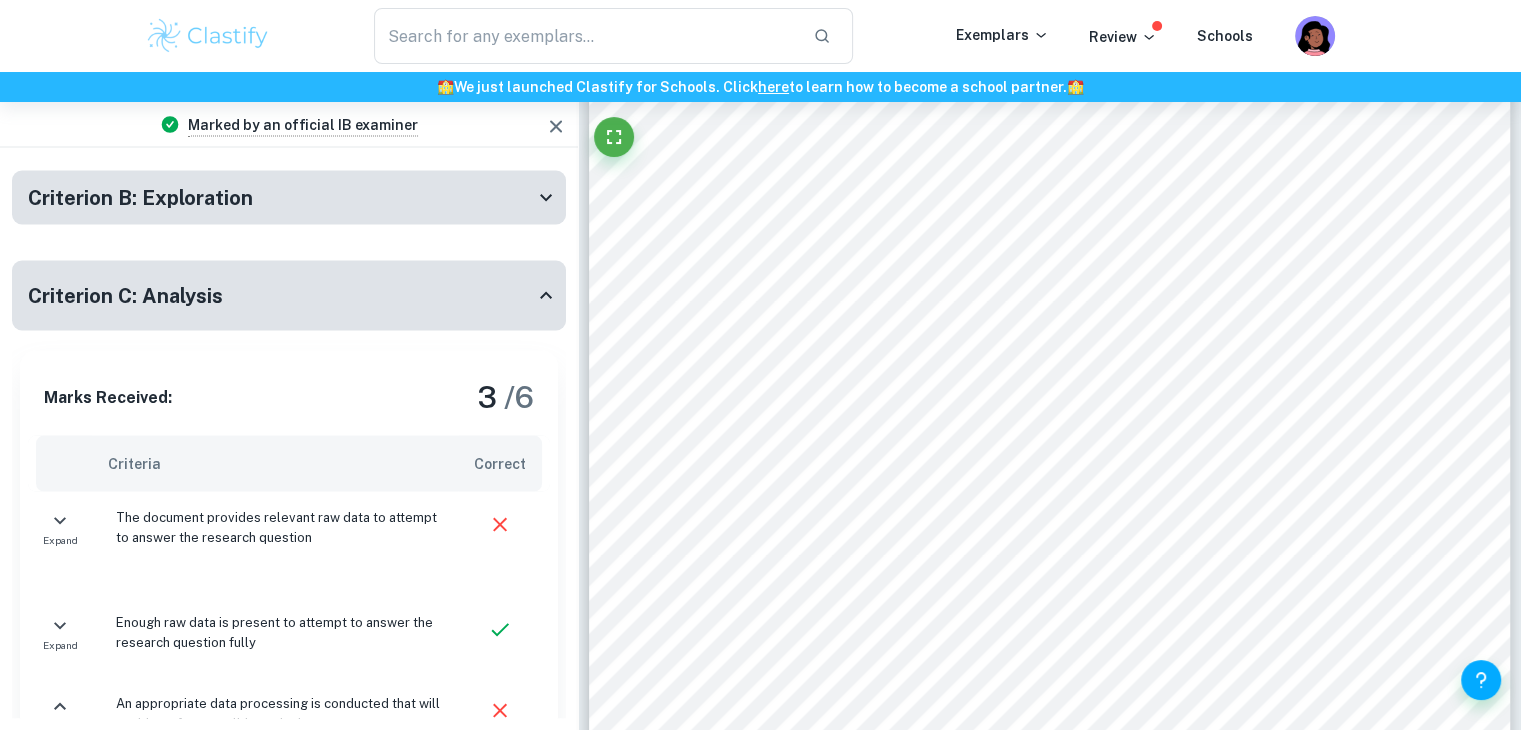 click on "Criterion C: Analysis" at bounding box center [281, 295] 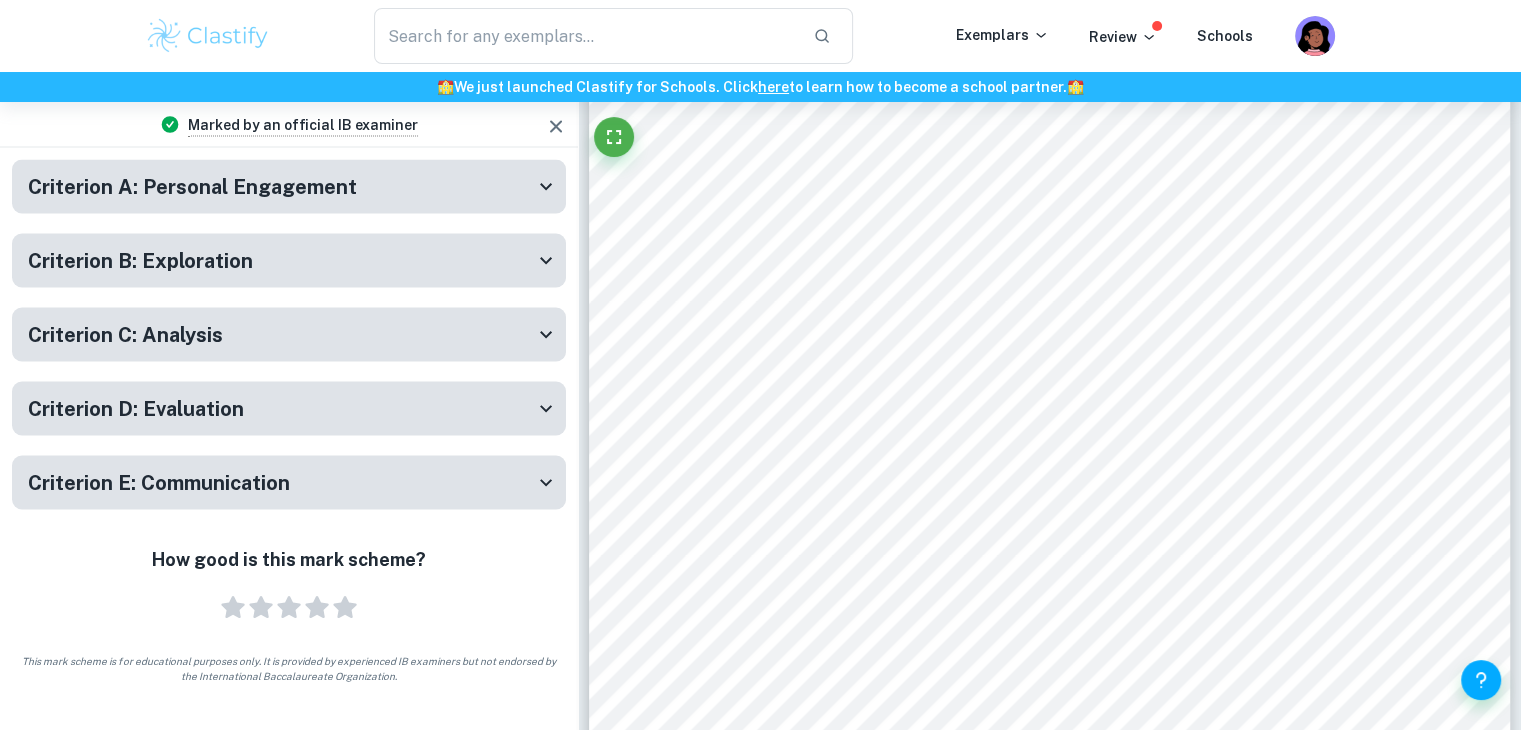 scroll, scrollTop: 0, scrollLeft: 0, axis: both 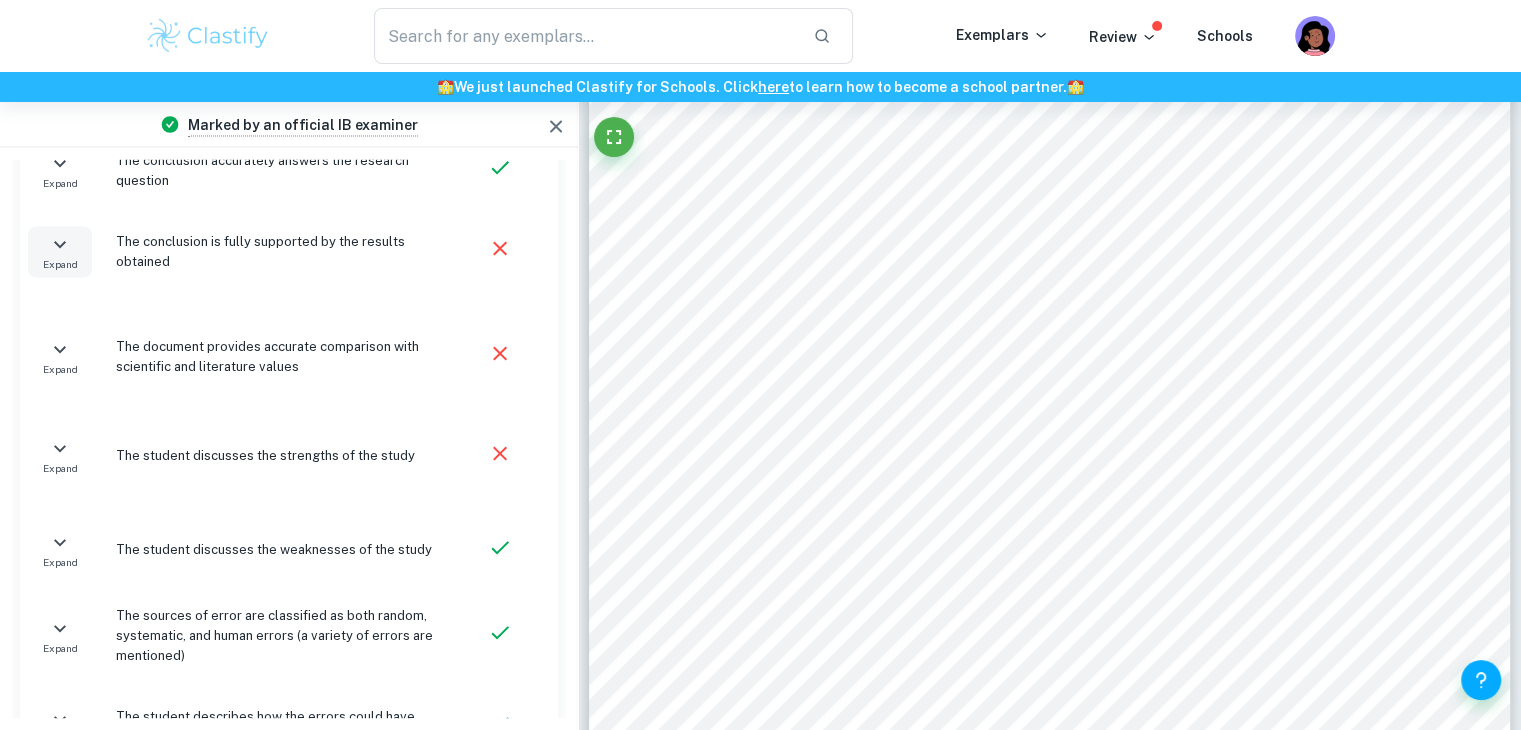 click 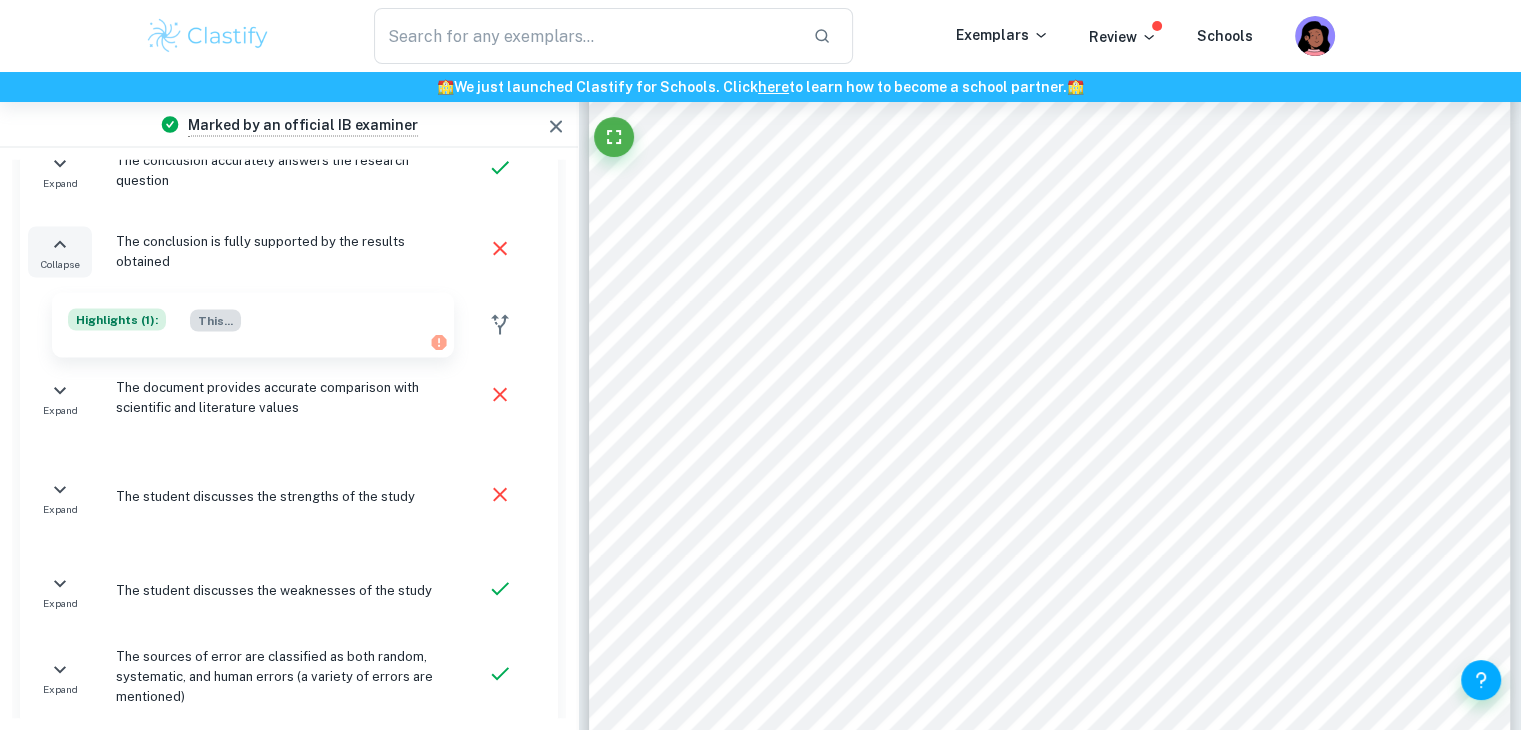 click on "This  ..." at bounding box center (215, 320) 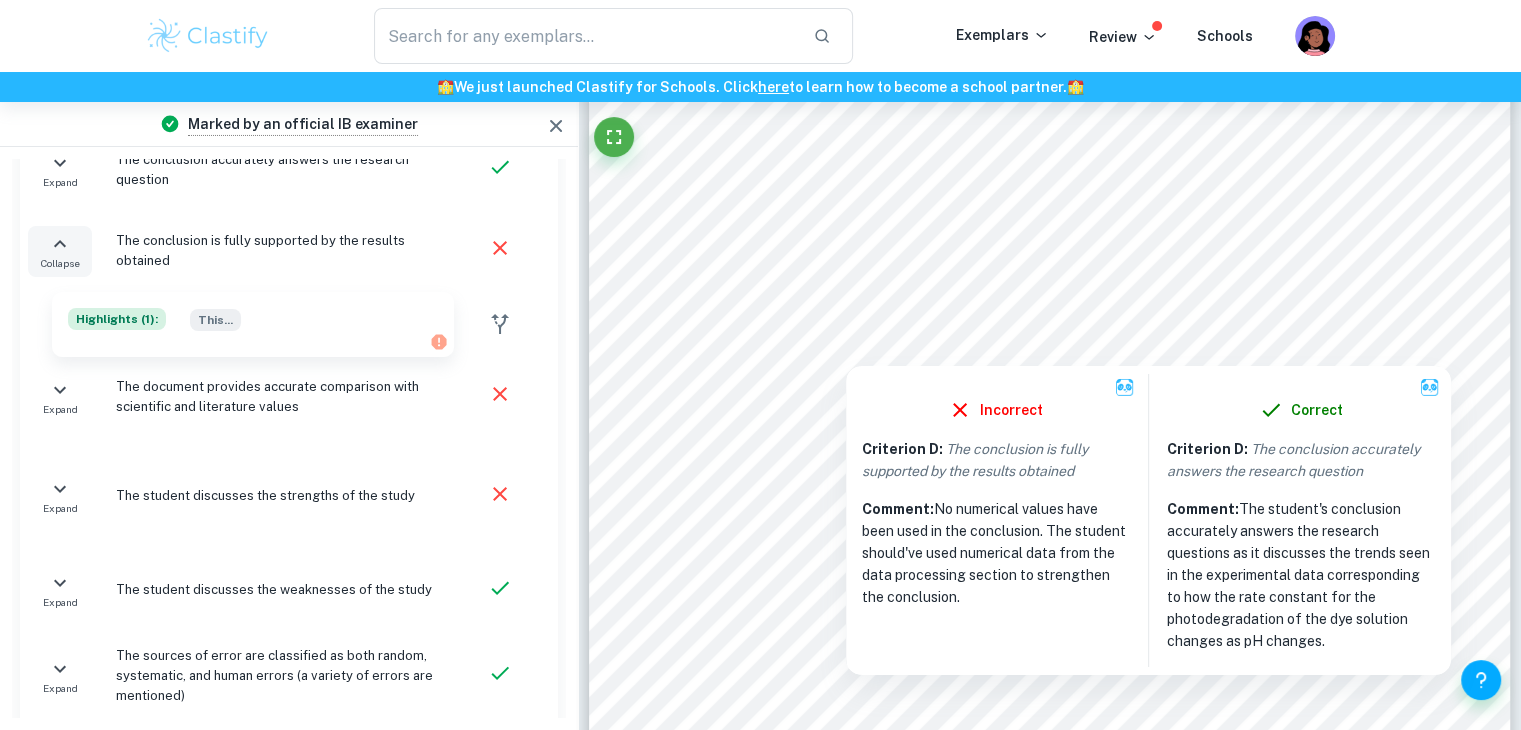 scroll, scrollTop: 14755, scrollLeft: 0, axis: vertical 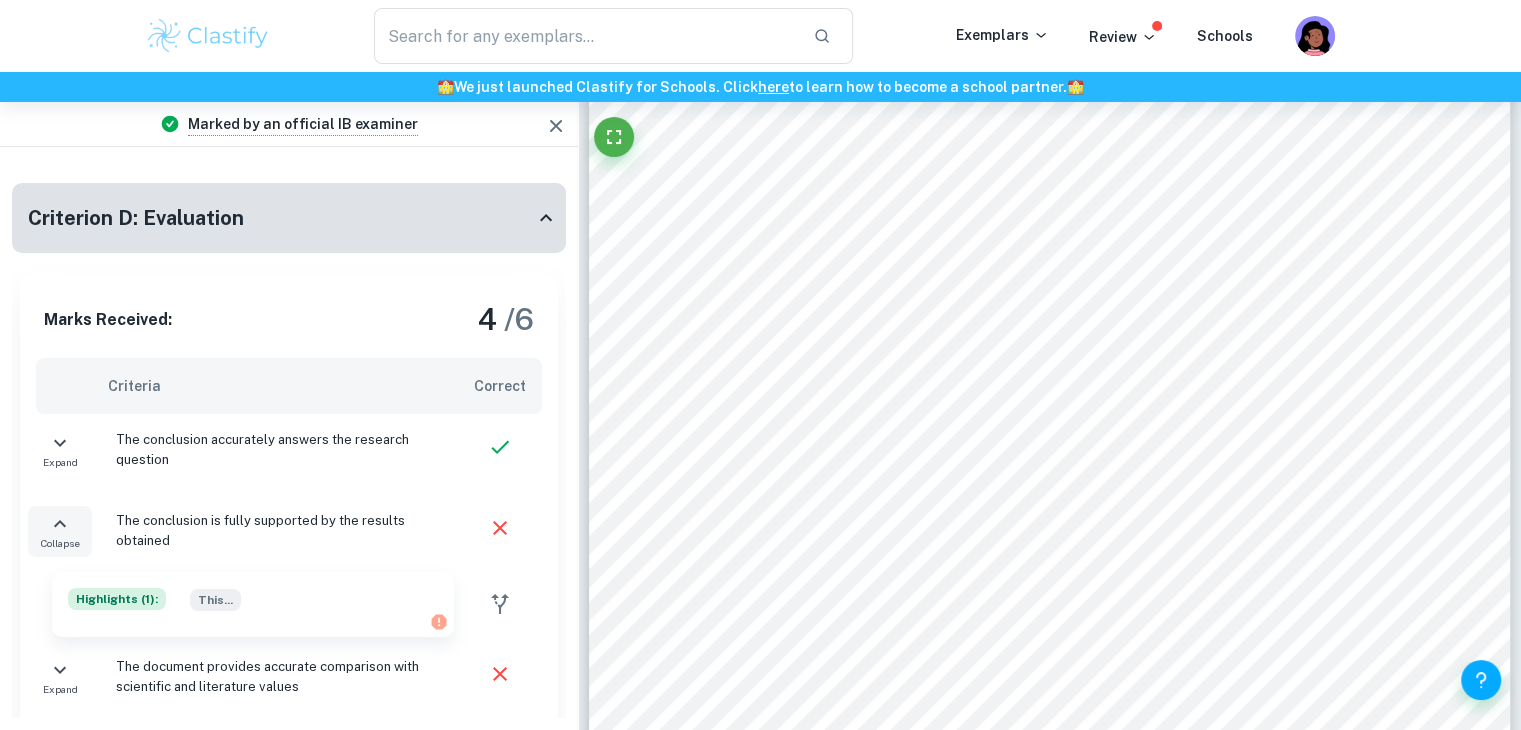 click on "Criterion D: Evaluation" at bounding box center (281, 218) 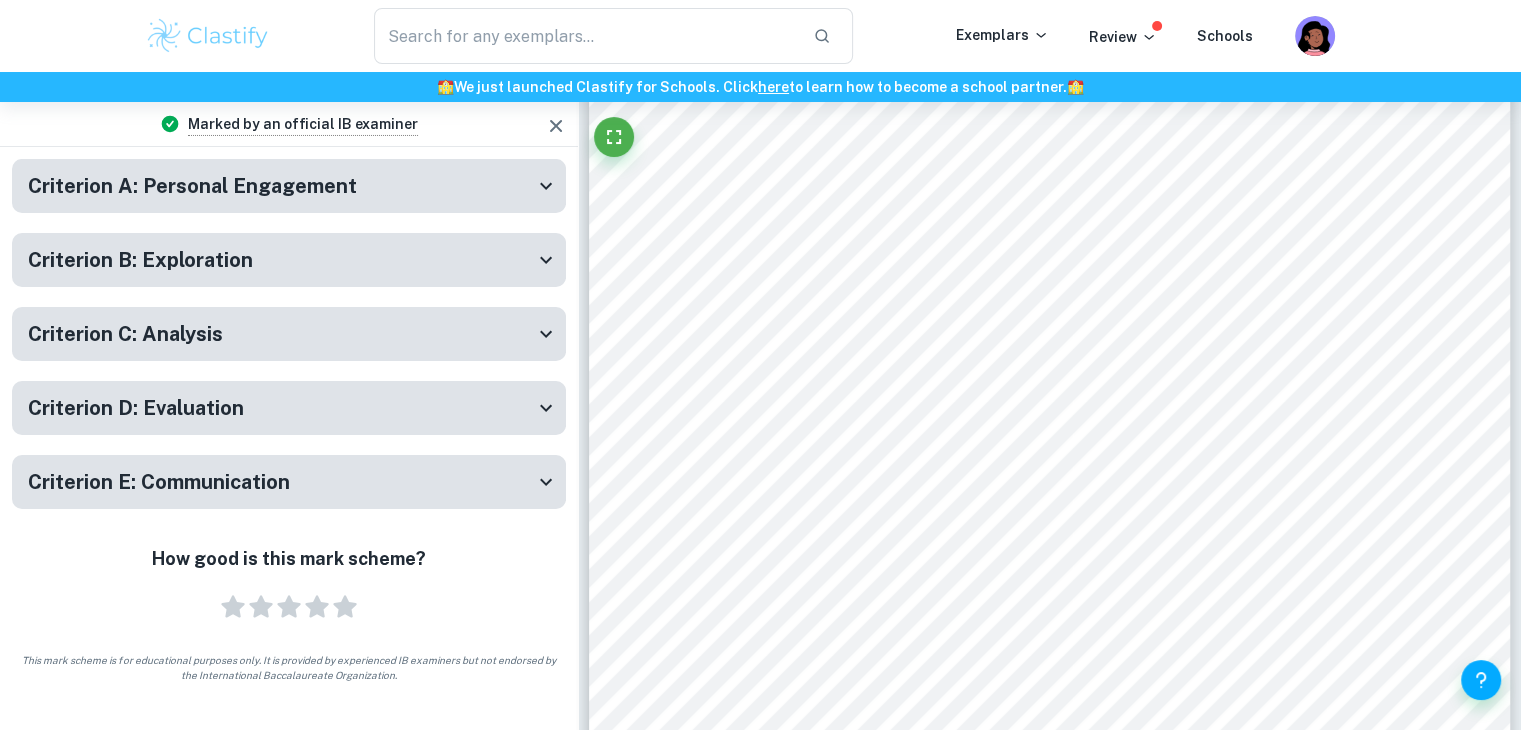 scroll, scrollTop: 0, scrollLeft: 0, axis: both 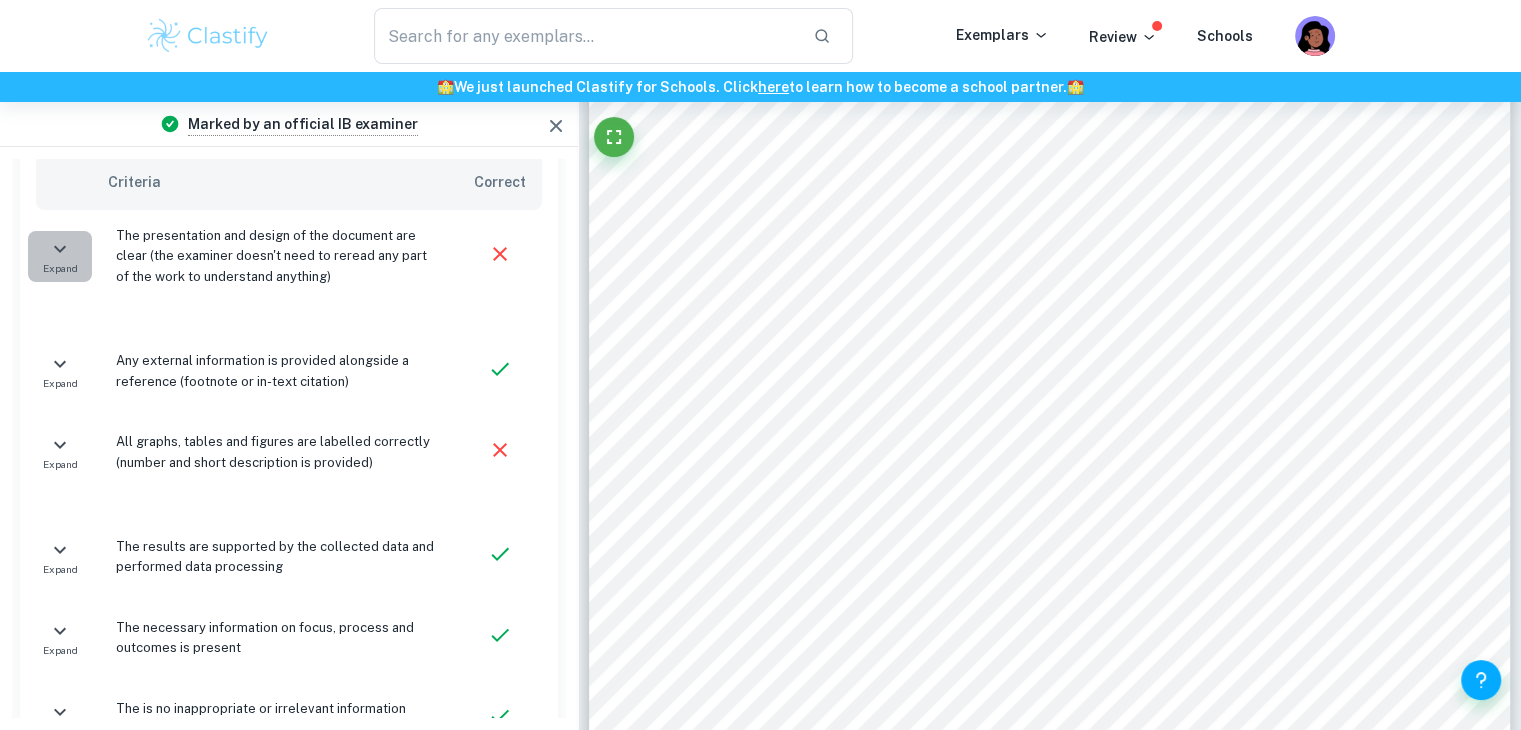 click 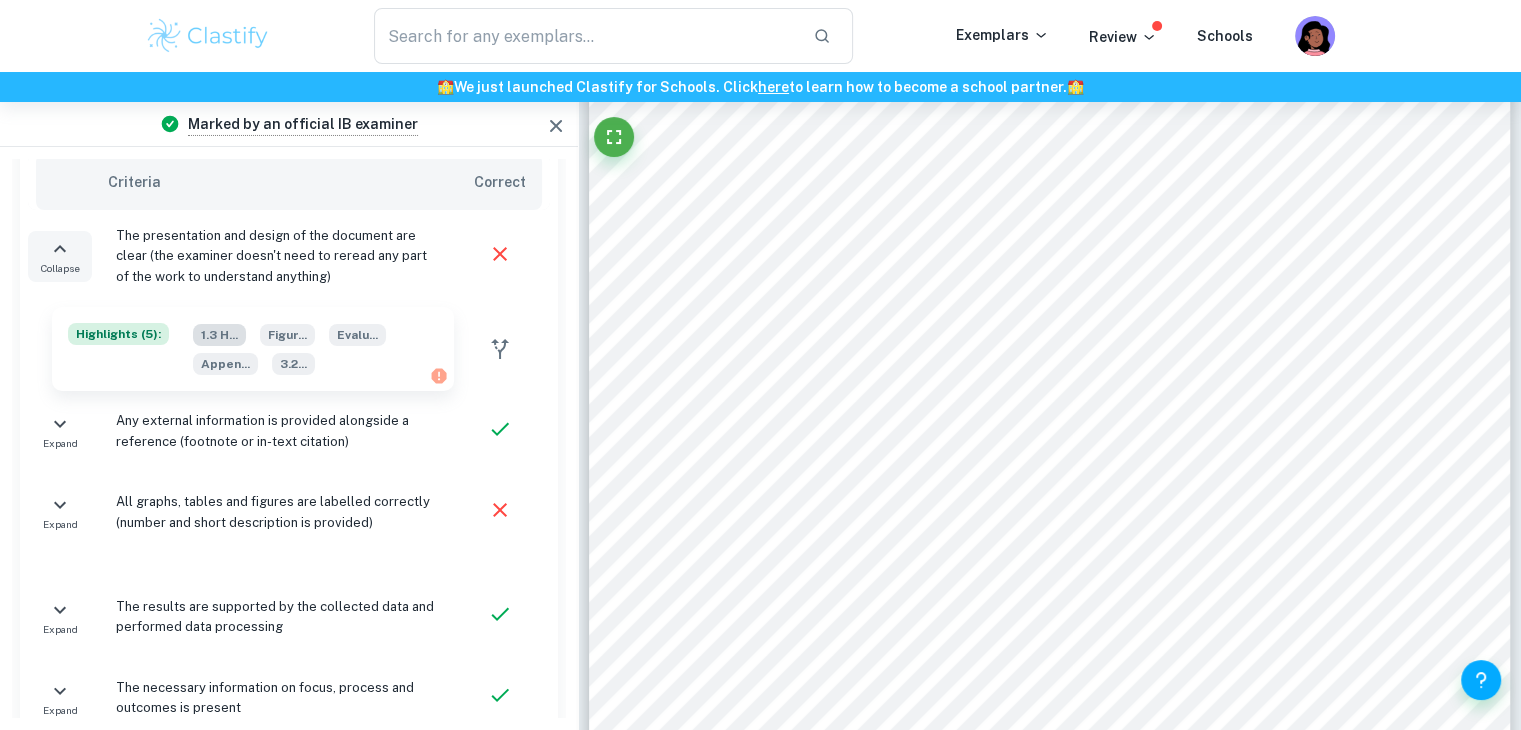 click on "1.3 H ..." at bounding box center [219, 335] 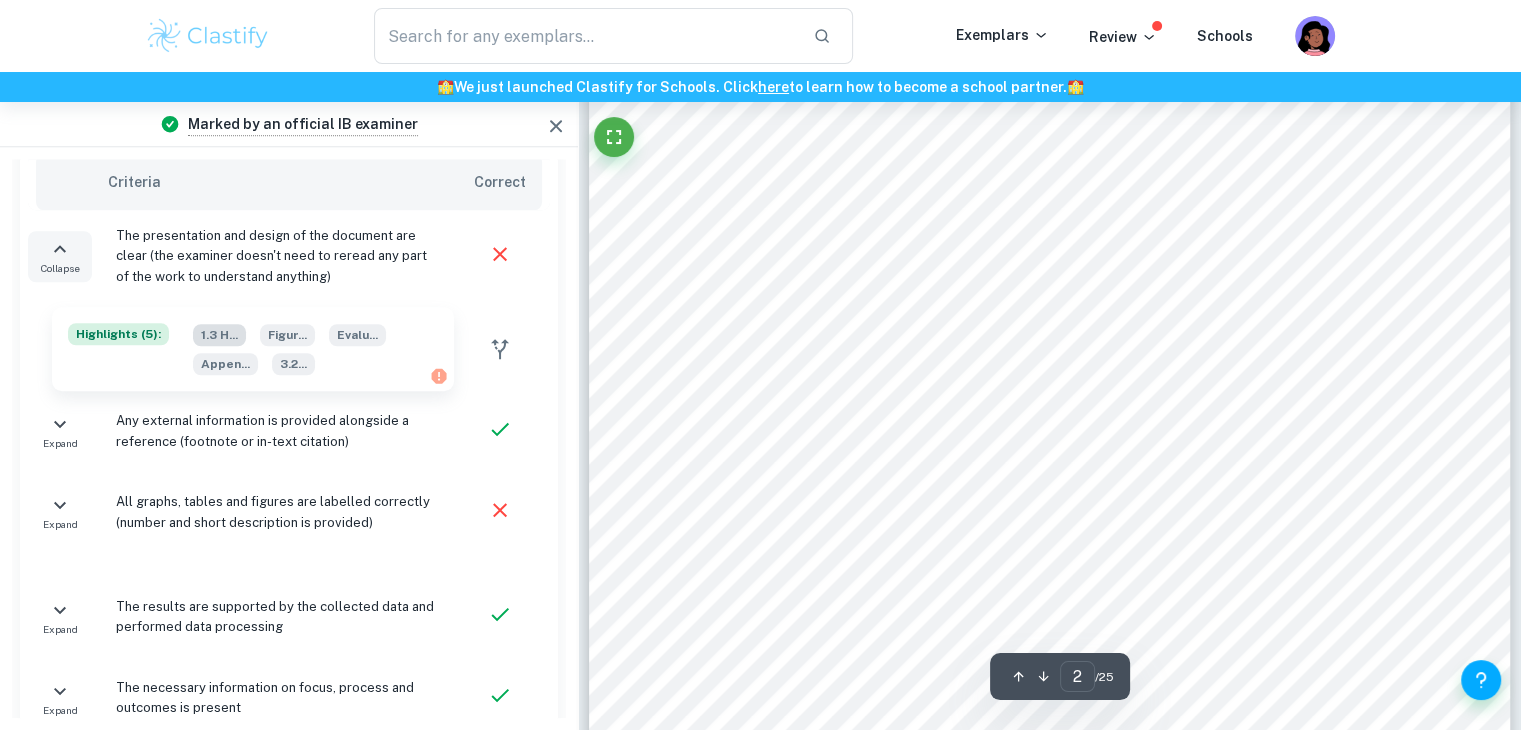 scroll, scrollTop: 1488, scrollLeft: 0, axis: vertical 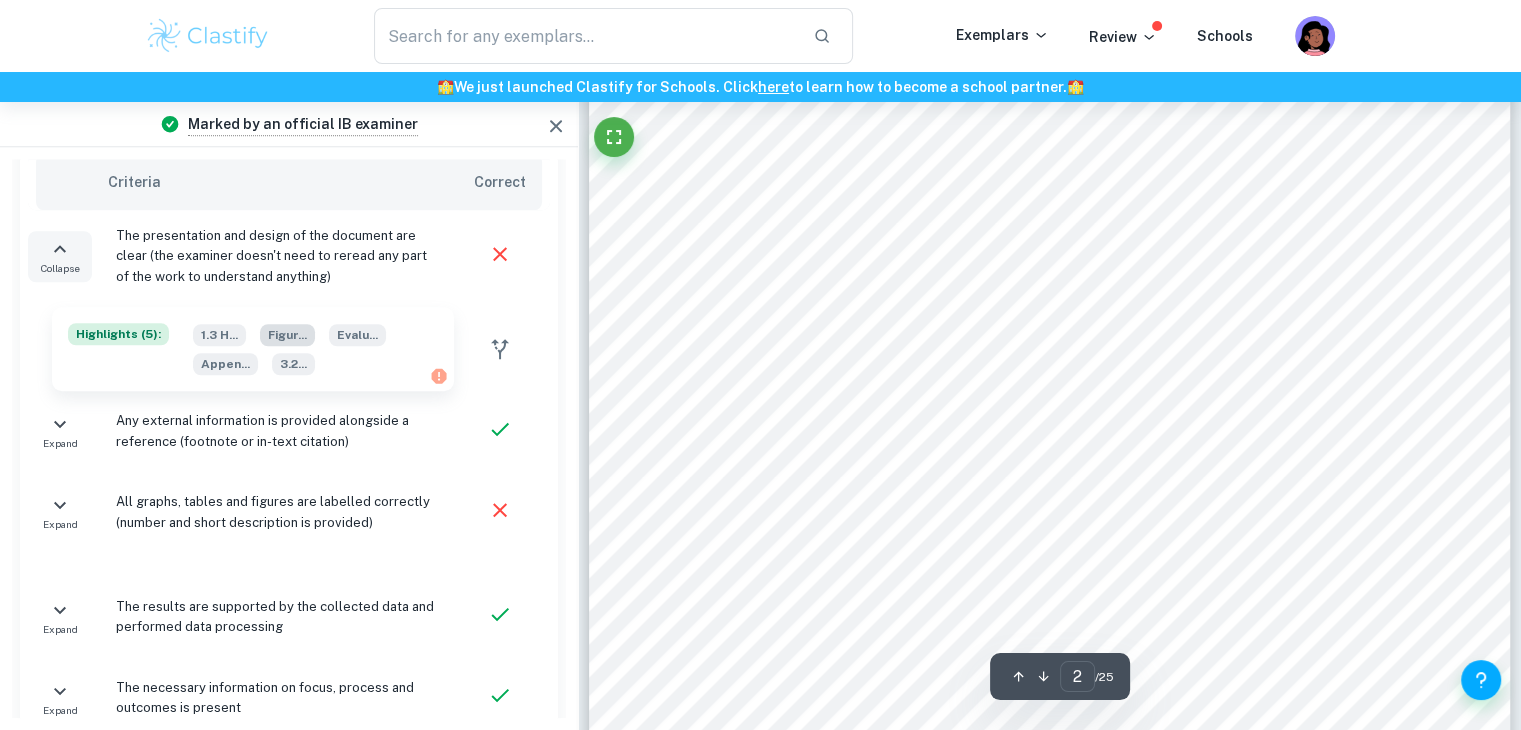 click on "Figur ..." at bounding box center [287, 335] 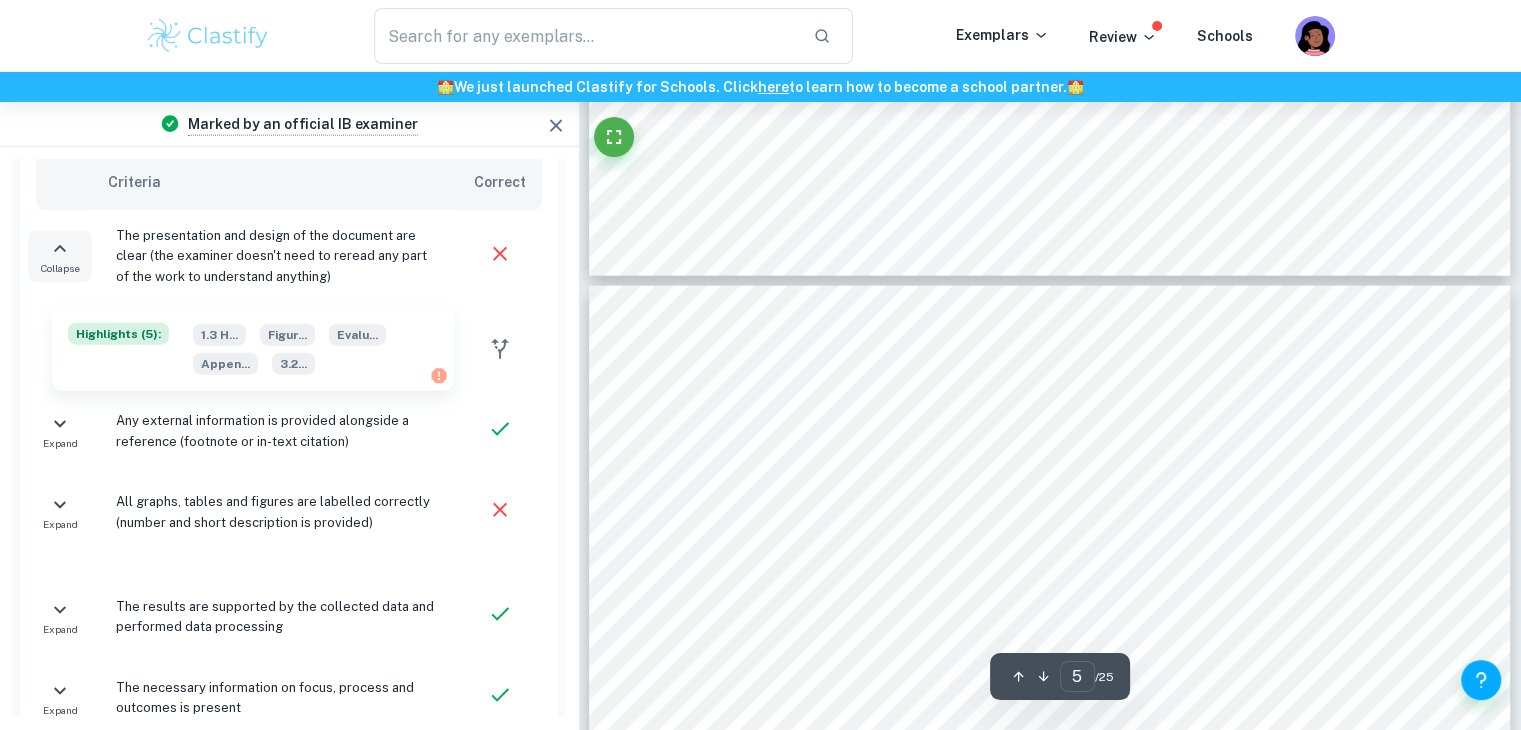 scroll, scrollTop: 4788, scrollLeft: 0, axis: vertical 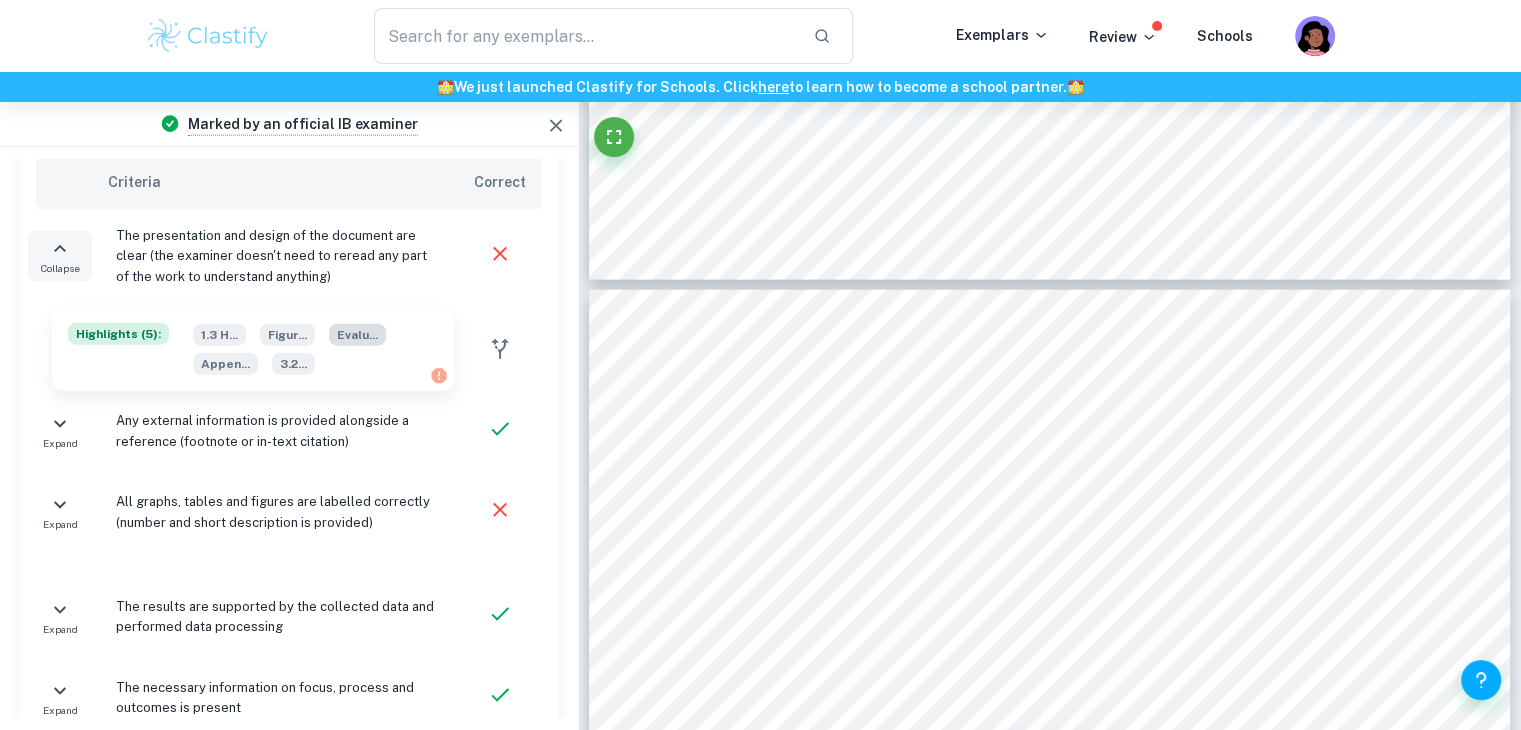 click on "Evalu ..." at bounding box center [357, 335] 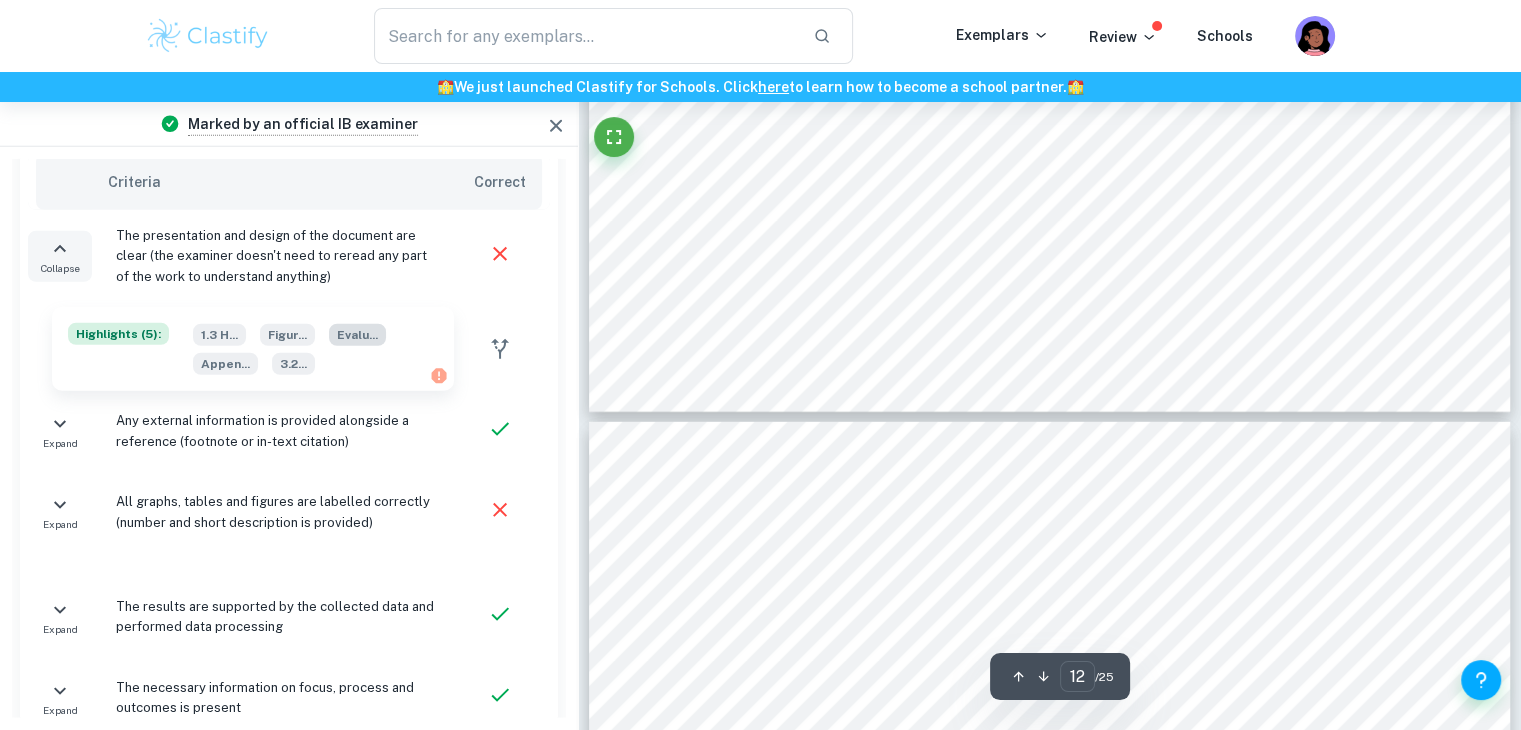 scroll, scrollTop: 14446, scrollLeft: 0, axis: vertical 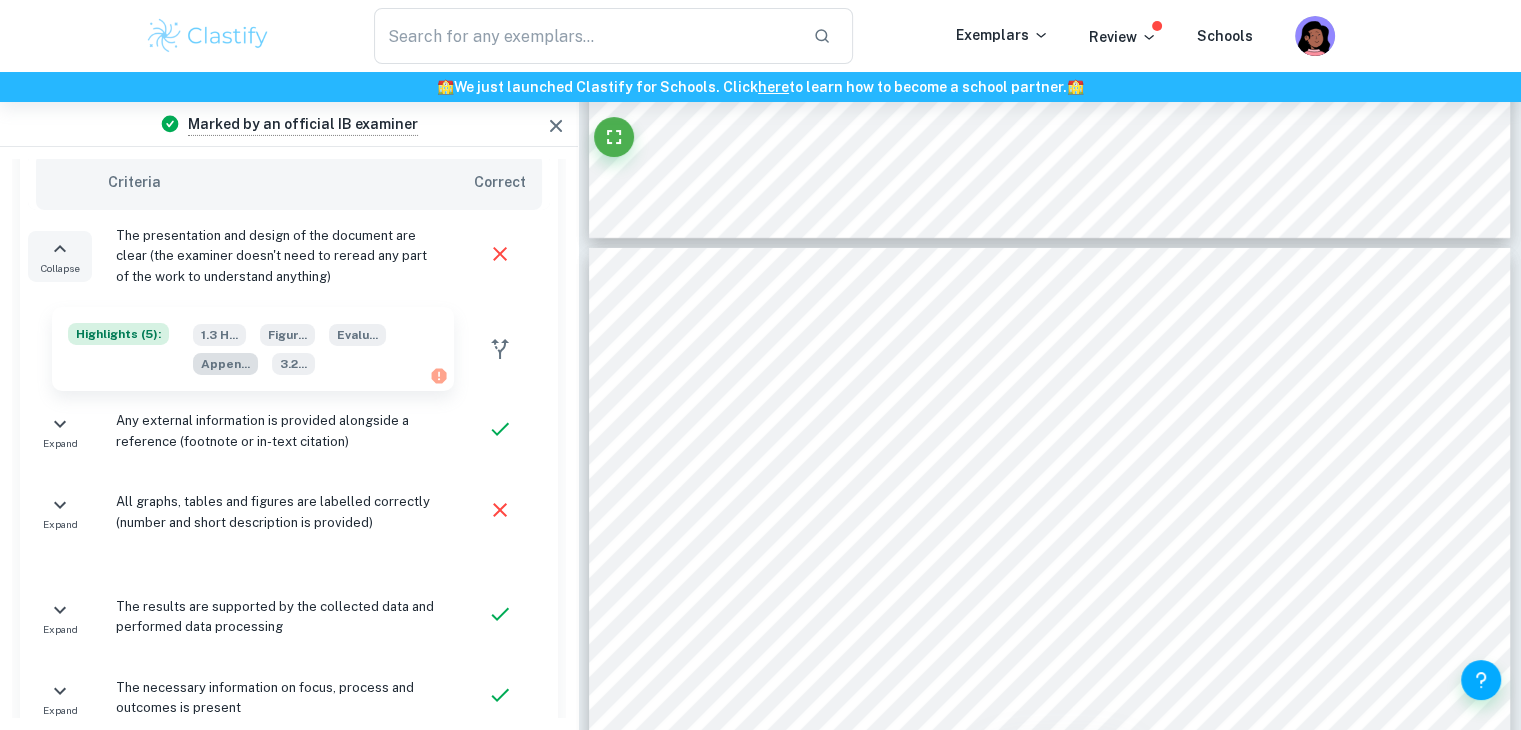 click on "Appen ..." at bounding box center (225, 364) 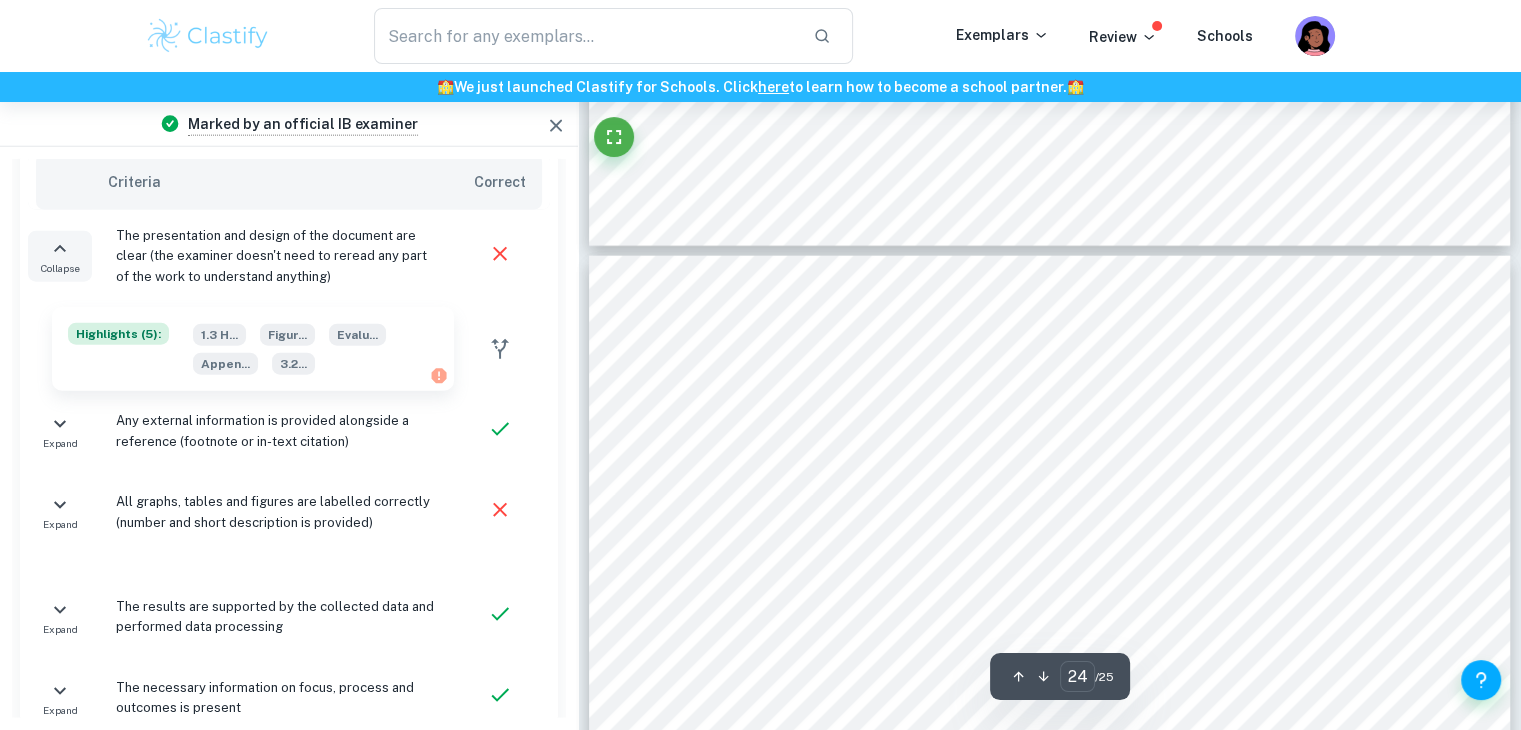 scroll, scrollTop: 27661, scrollLeft: 0, axis: vertical 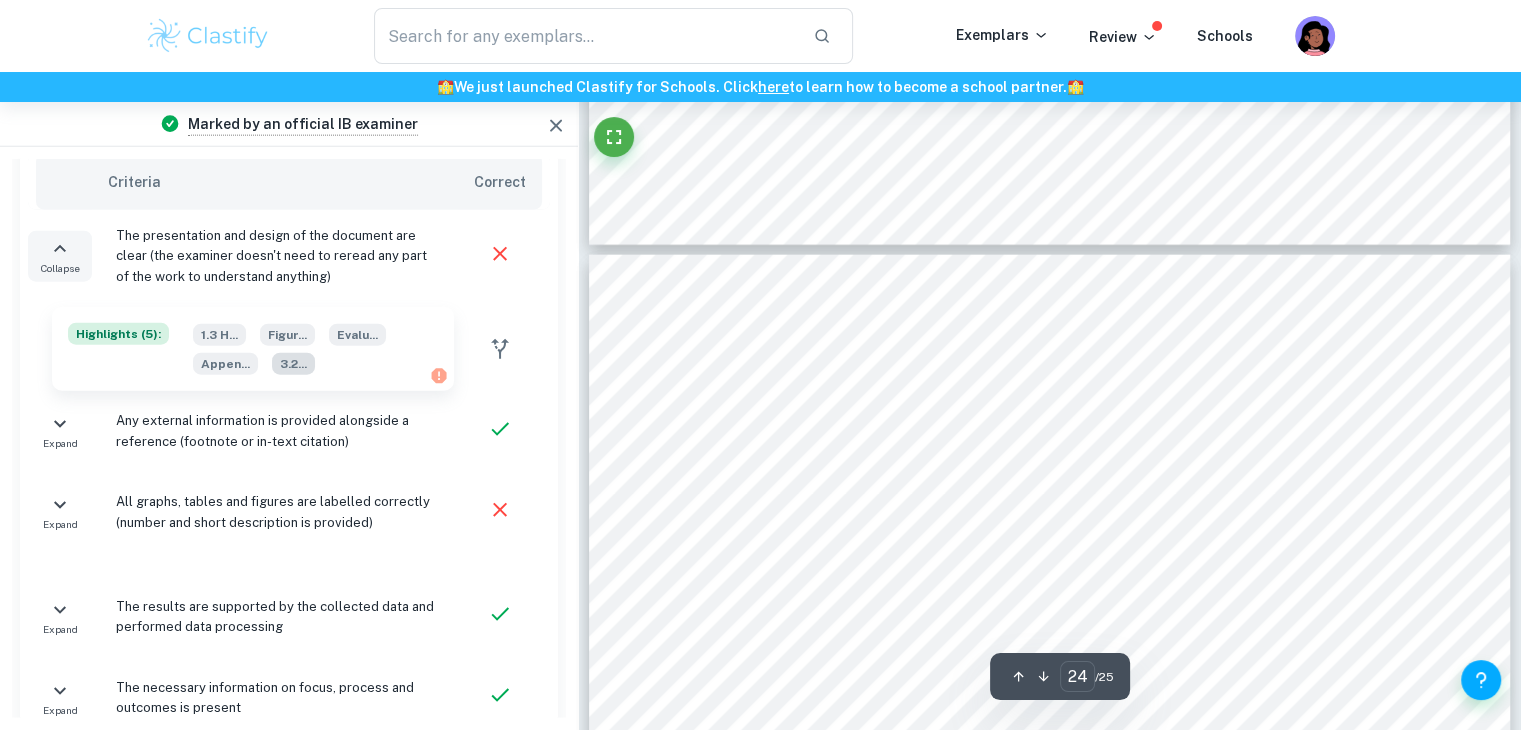 click on "3.2 ..." at bounding box center [293, 364] 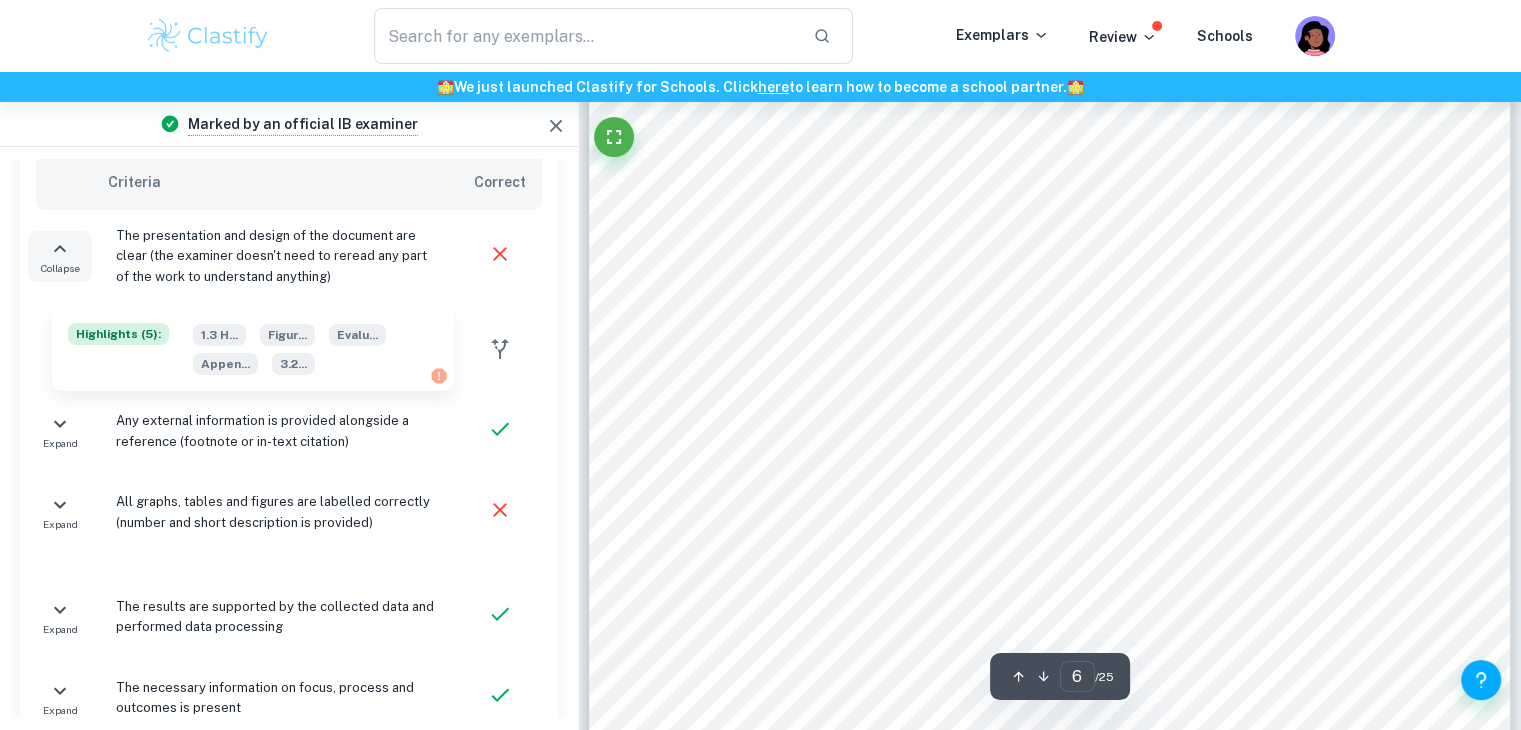 scroll, scrollTop: 6724, scrollLeft: 0, axis: vertical 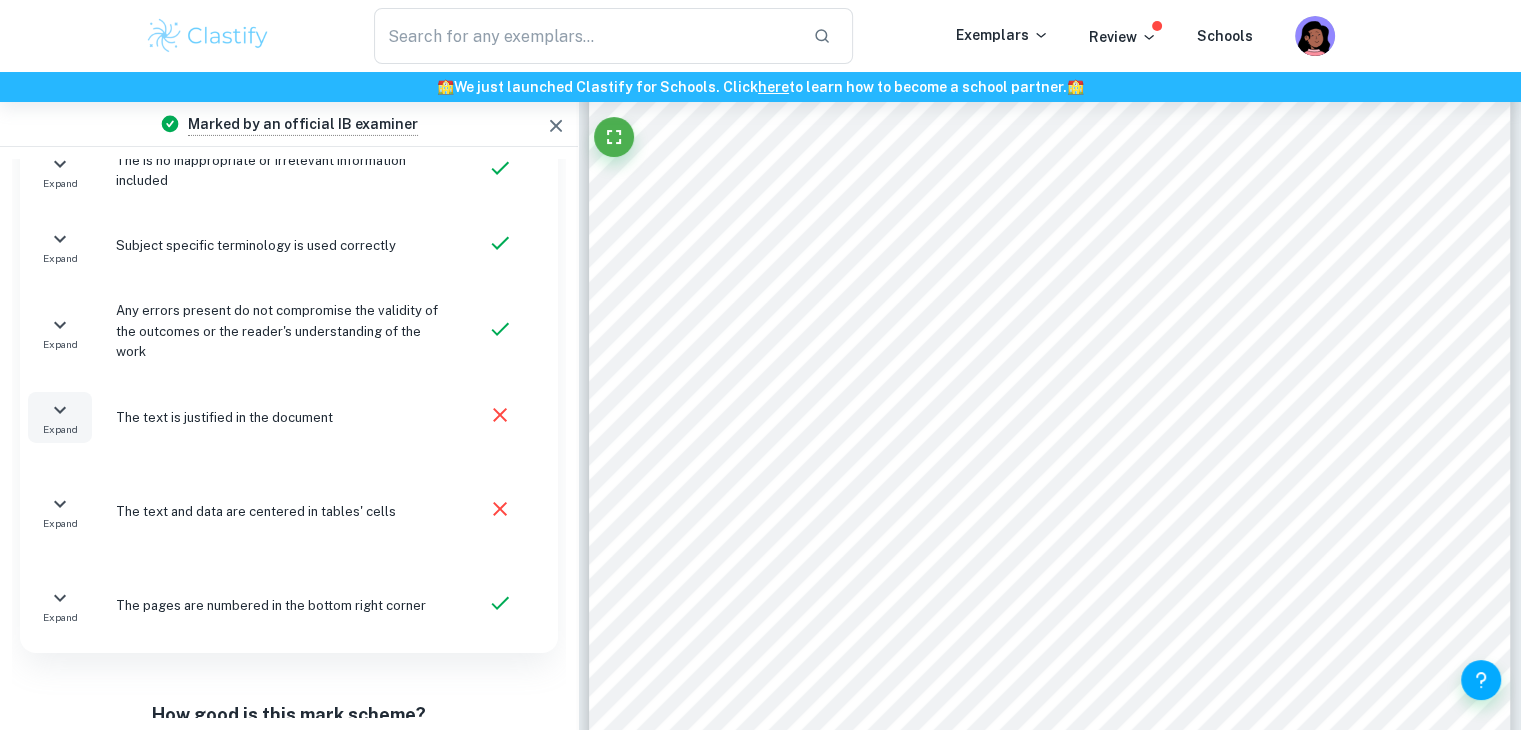 click 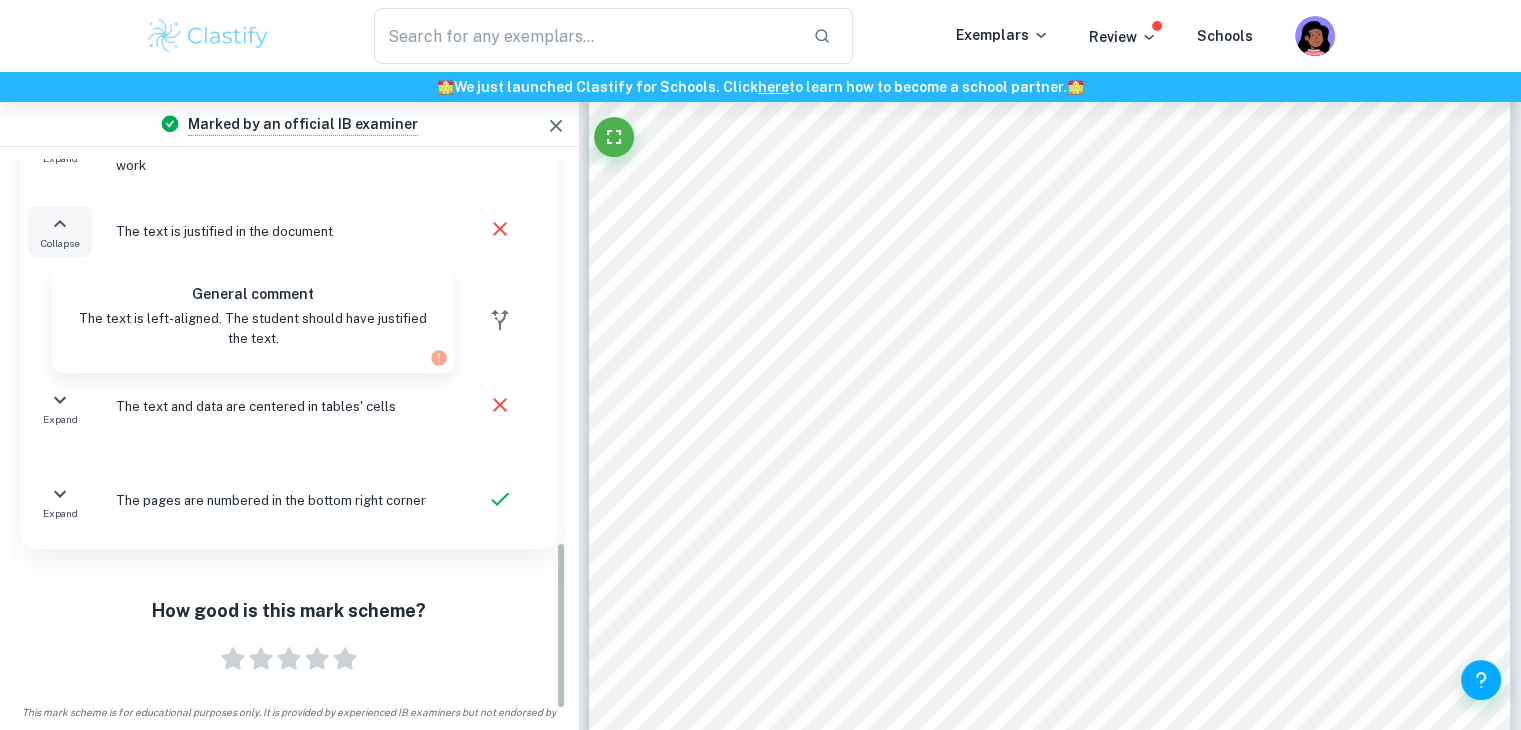 scroll, scrollTop: 1287, scrollLeft: 0, axis: vertical 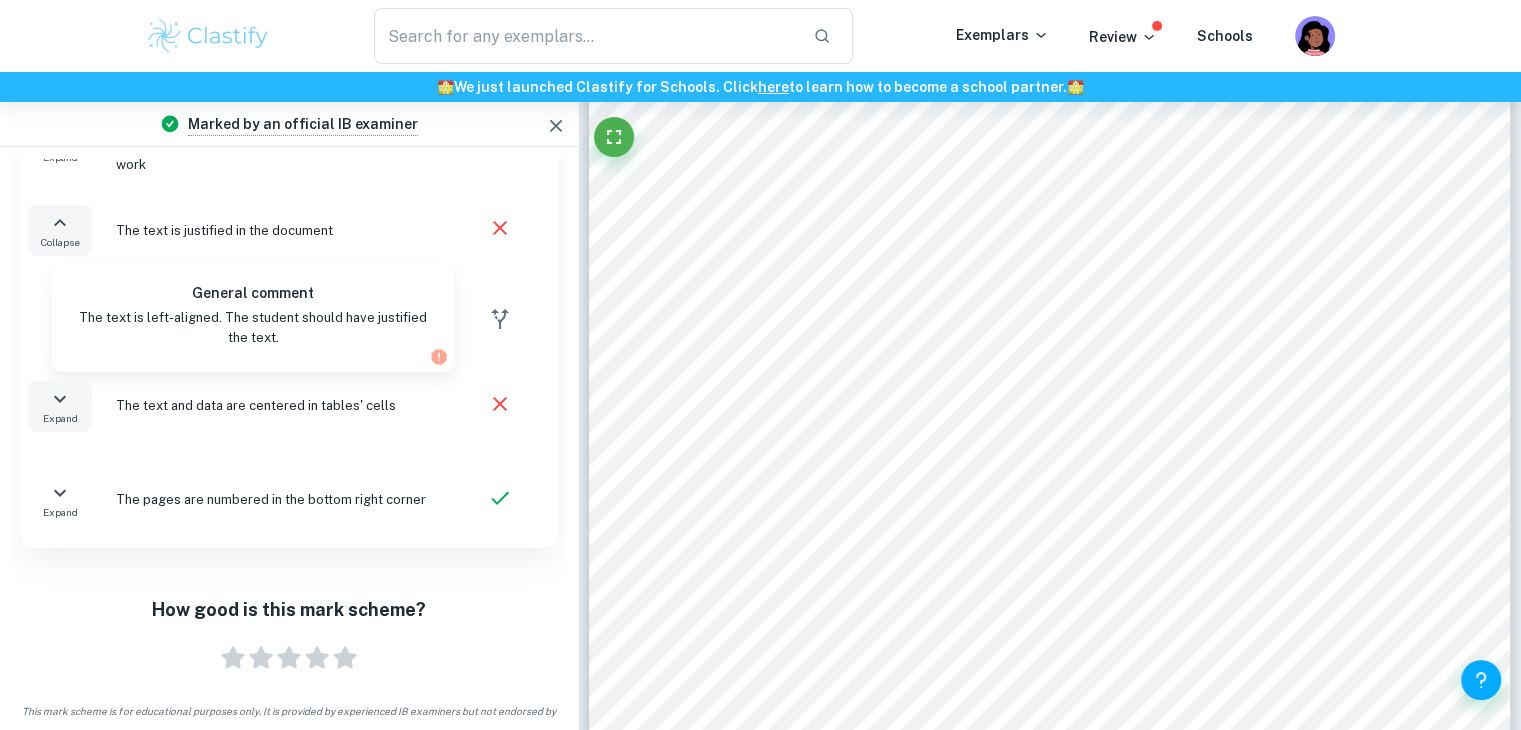 click on "Expand" at bounding box center [60, 418] 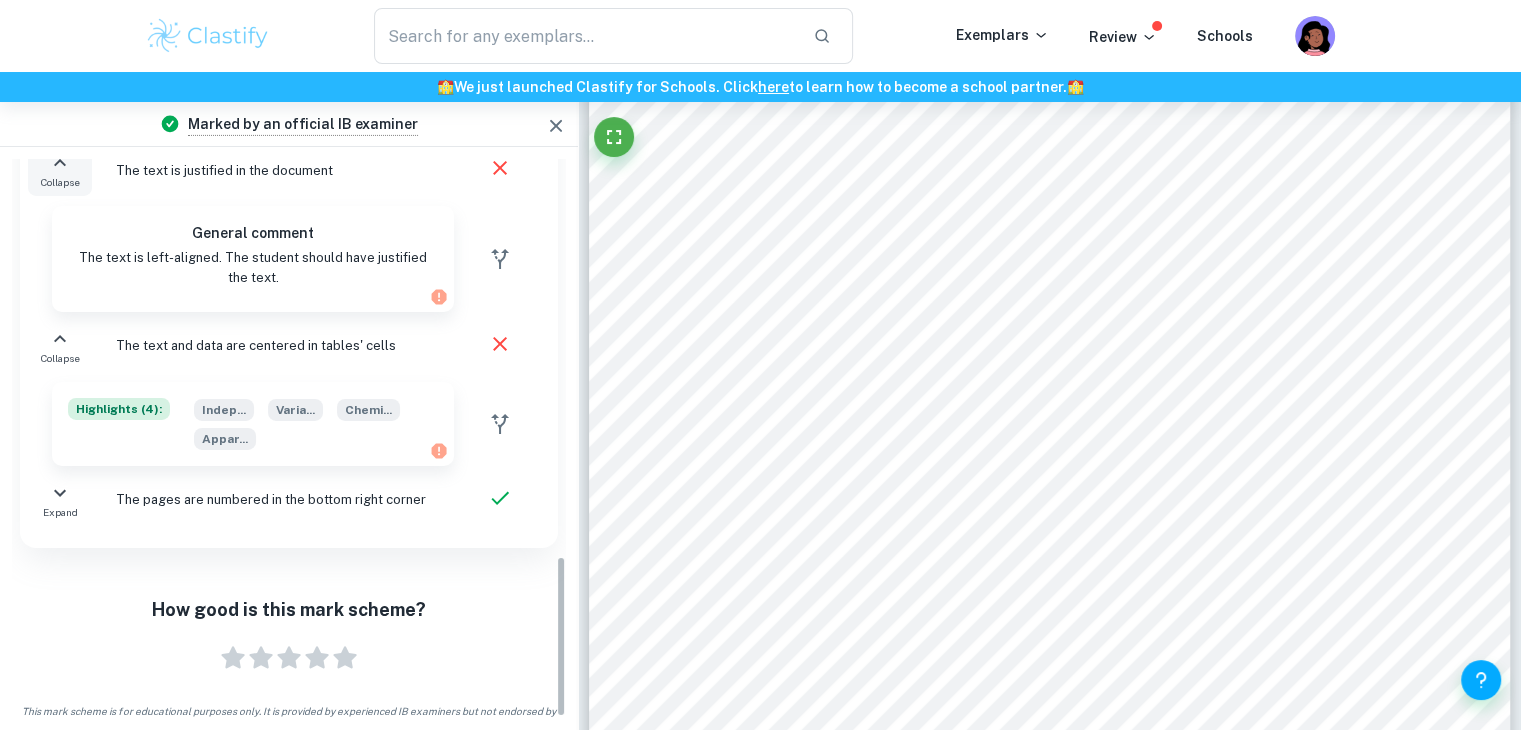 scroll, scrollTop: 1371, scrollLeft: 0, axis: vertical 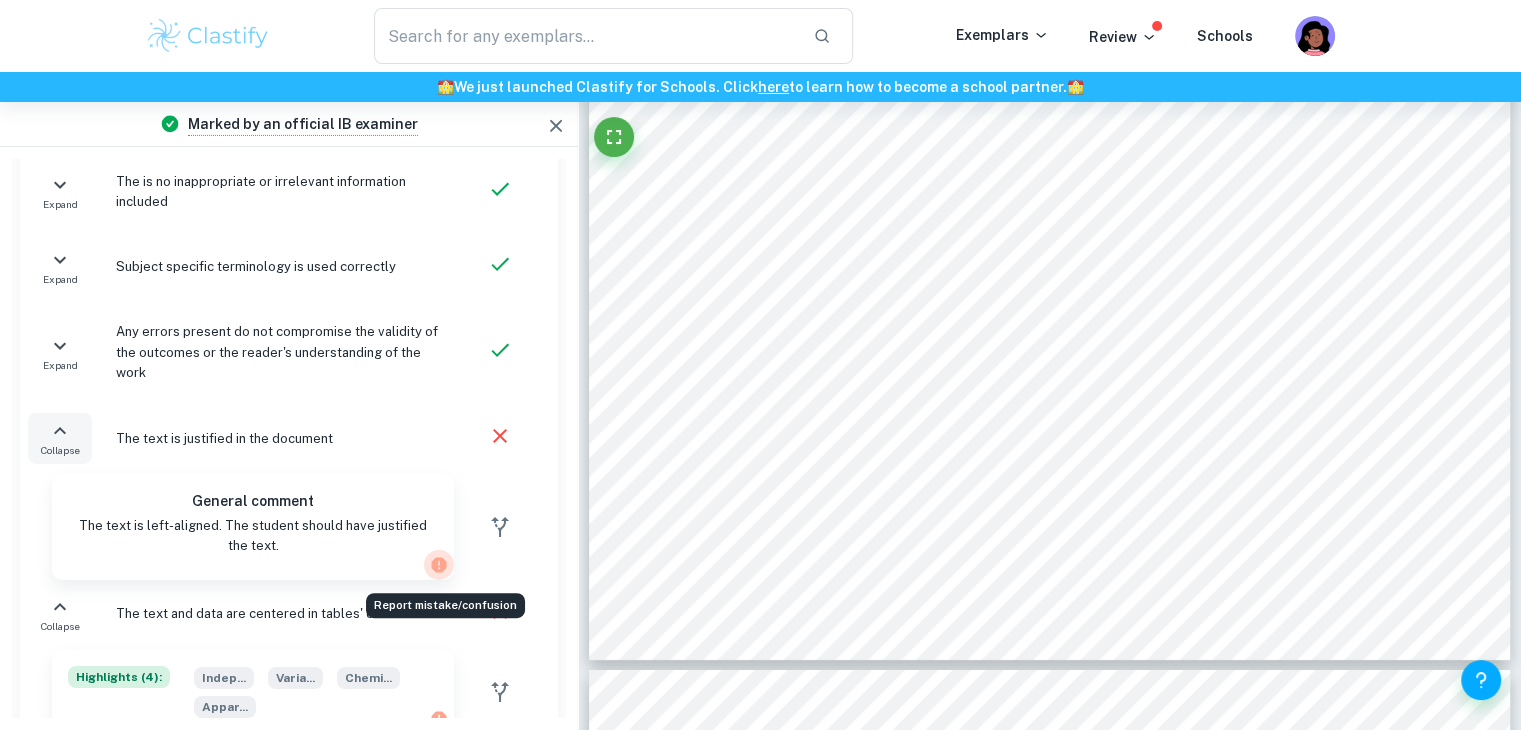 click 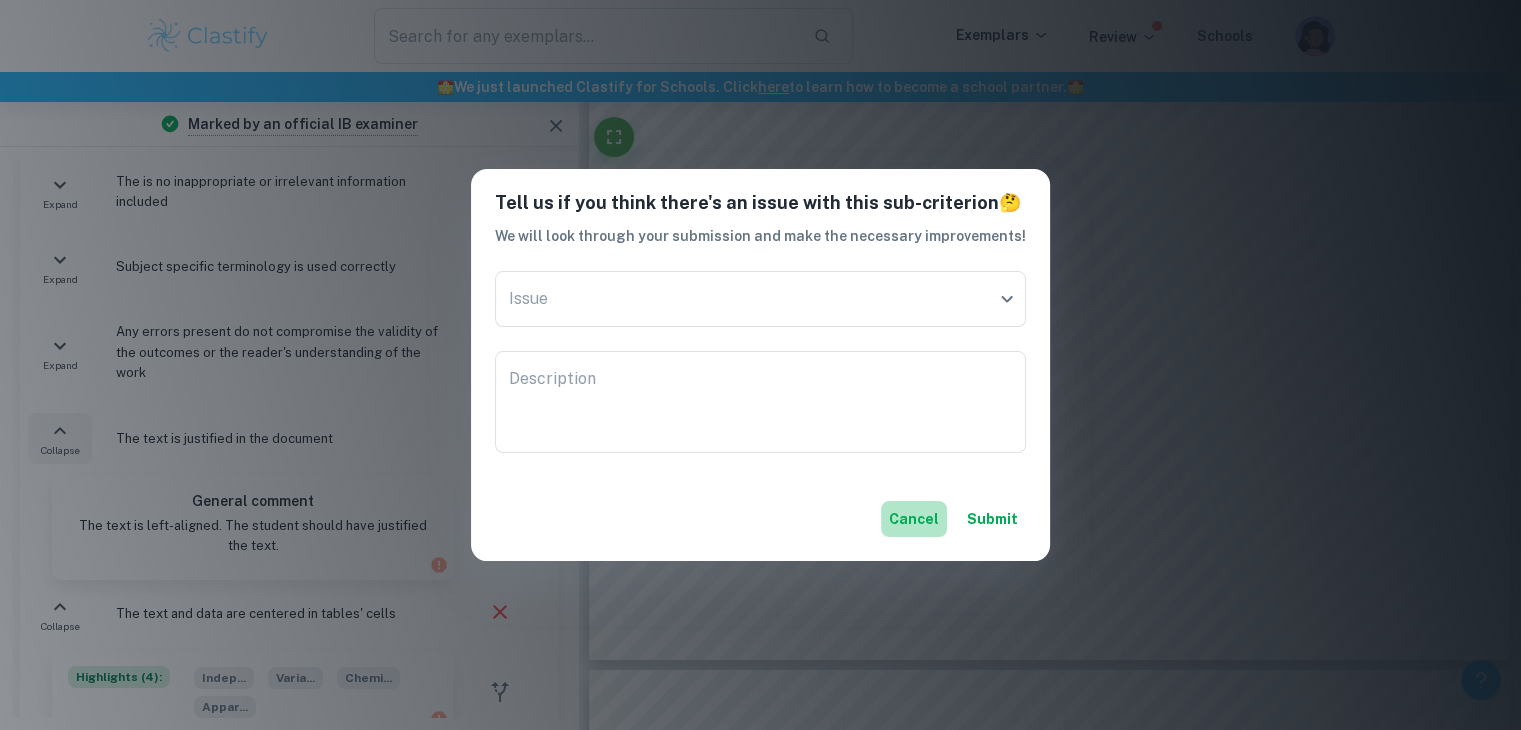 click on "Cancel" at bounding box center (914, 519) 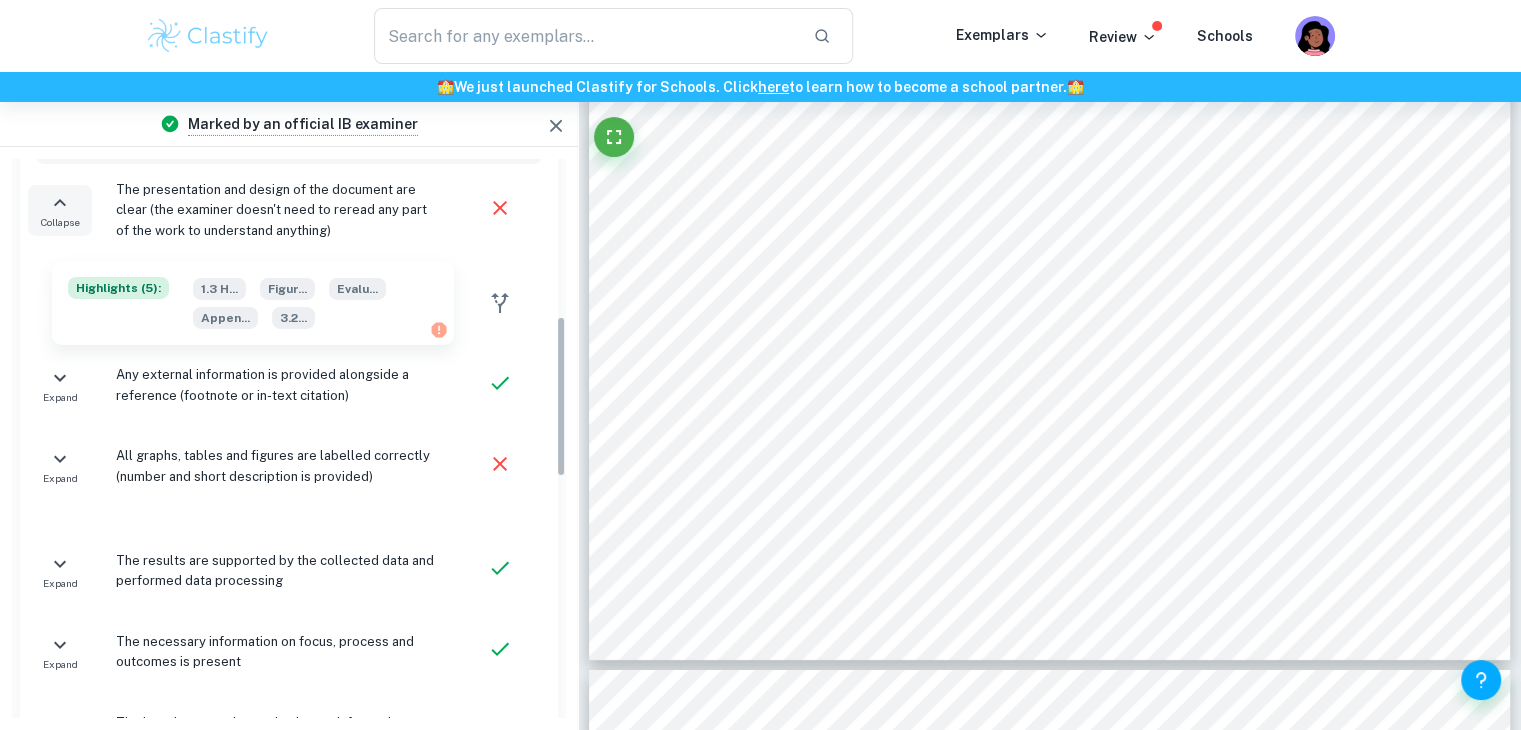 scroll, scrollTop: 527, scrollLeft: 0, axis: vertical 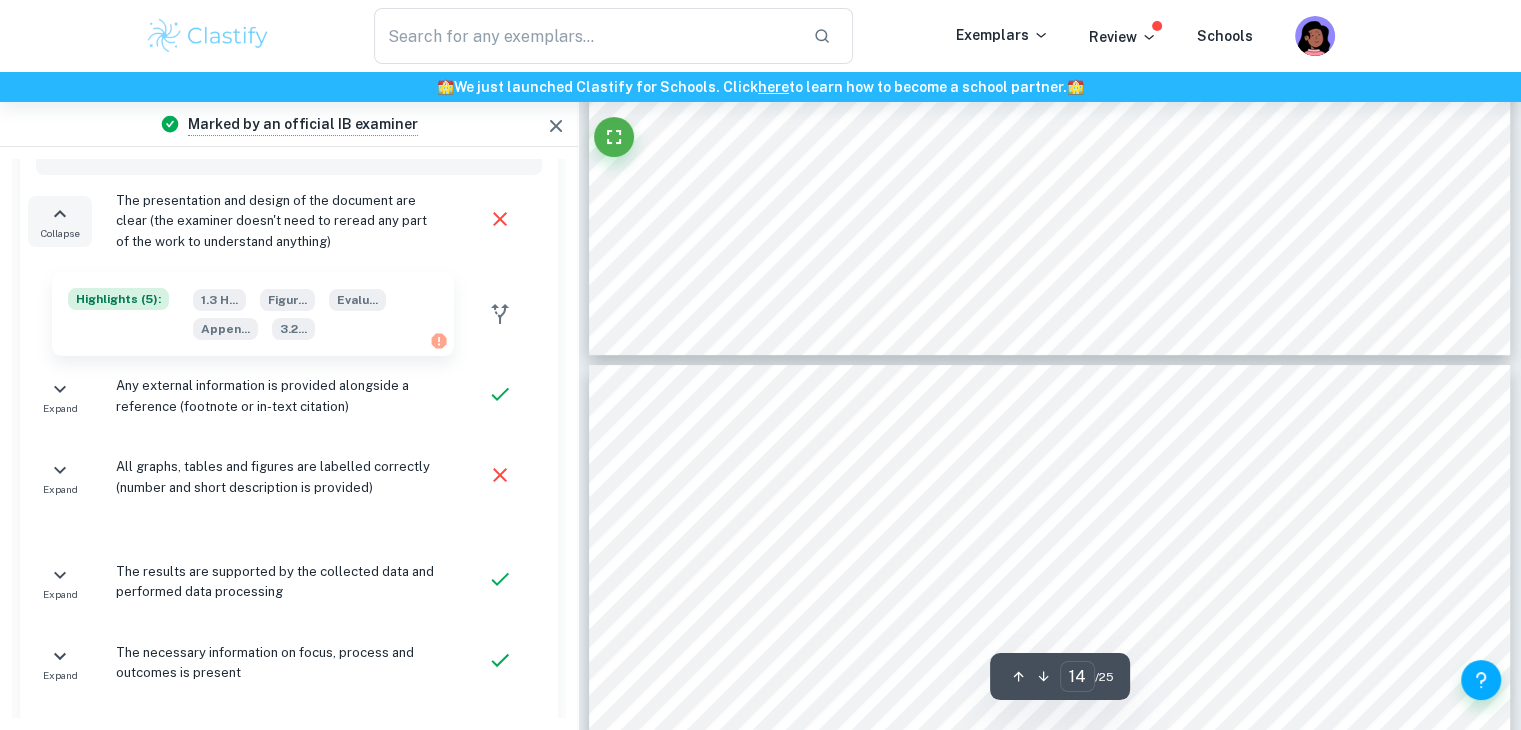 type on "13" 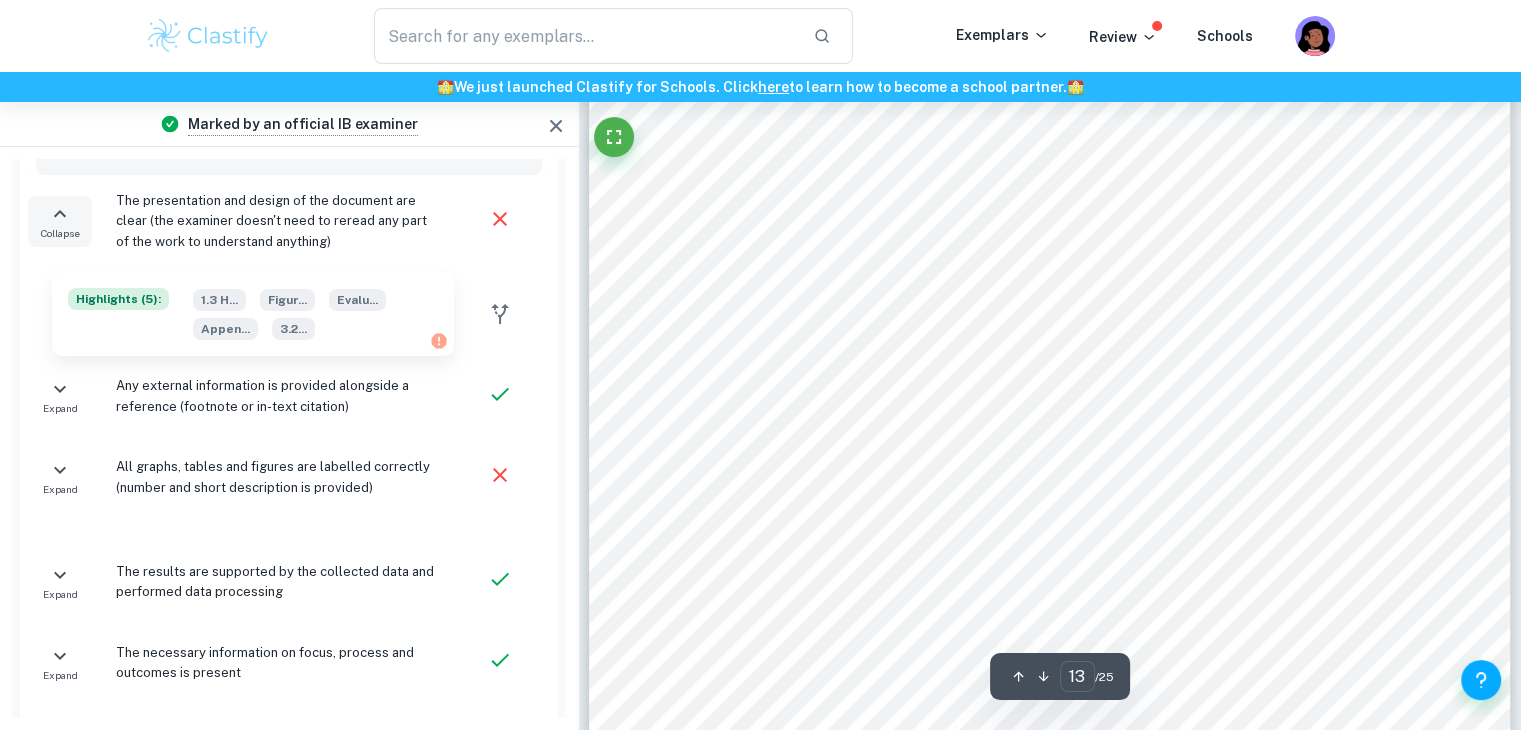 scroll, scrollTop: 15111, scrollLeft: 0, axis: vertical 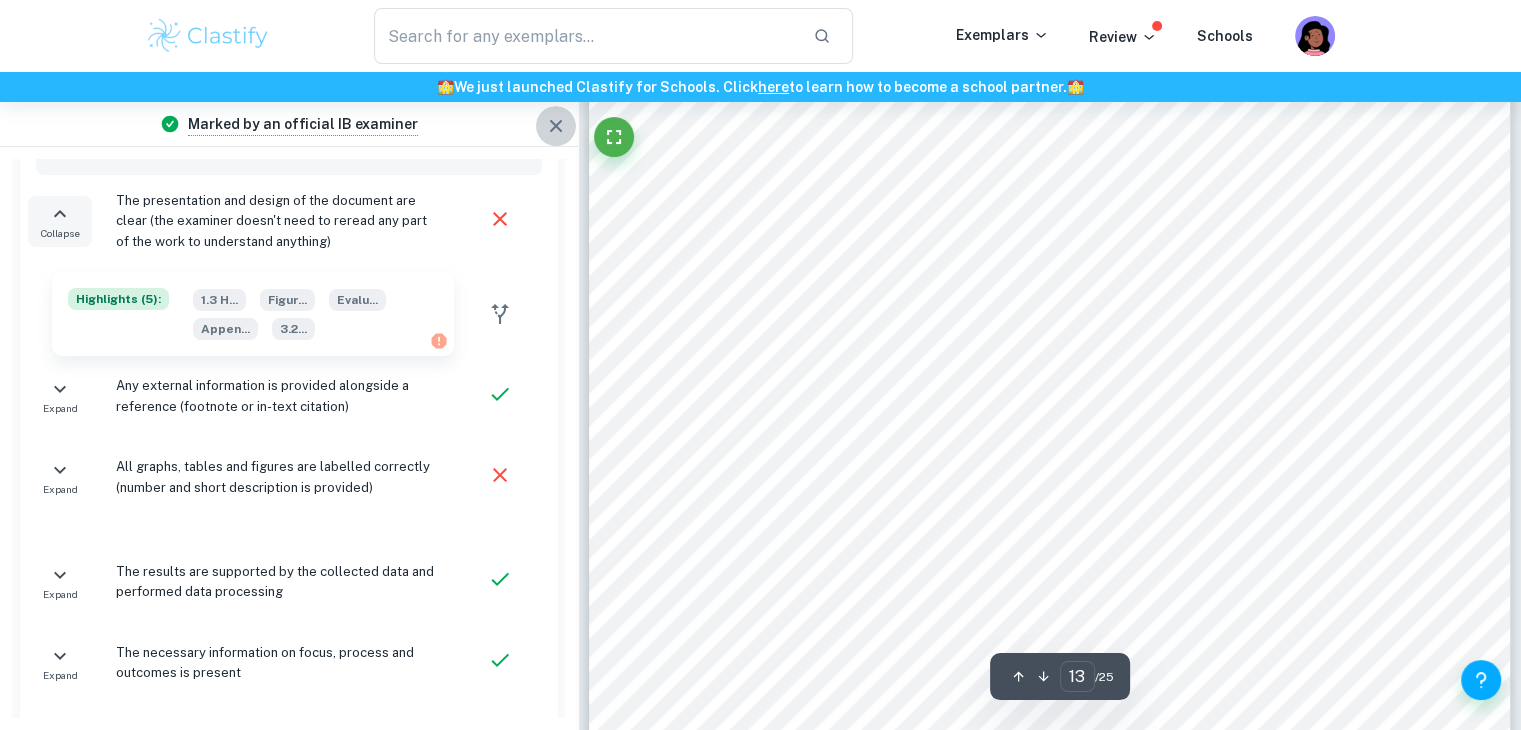 click 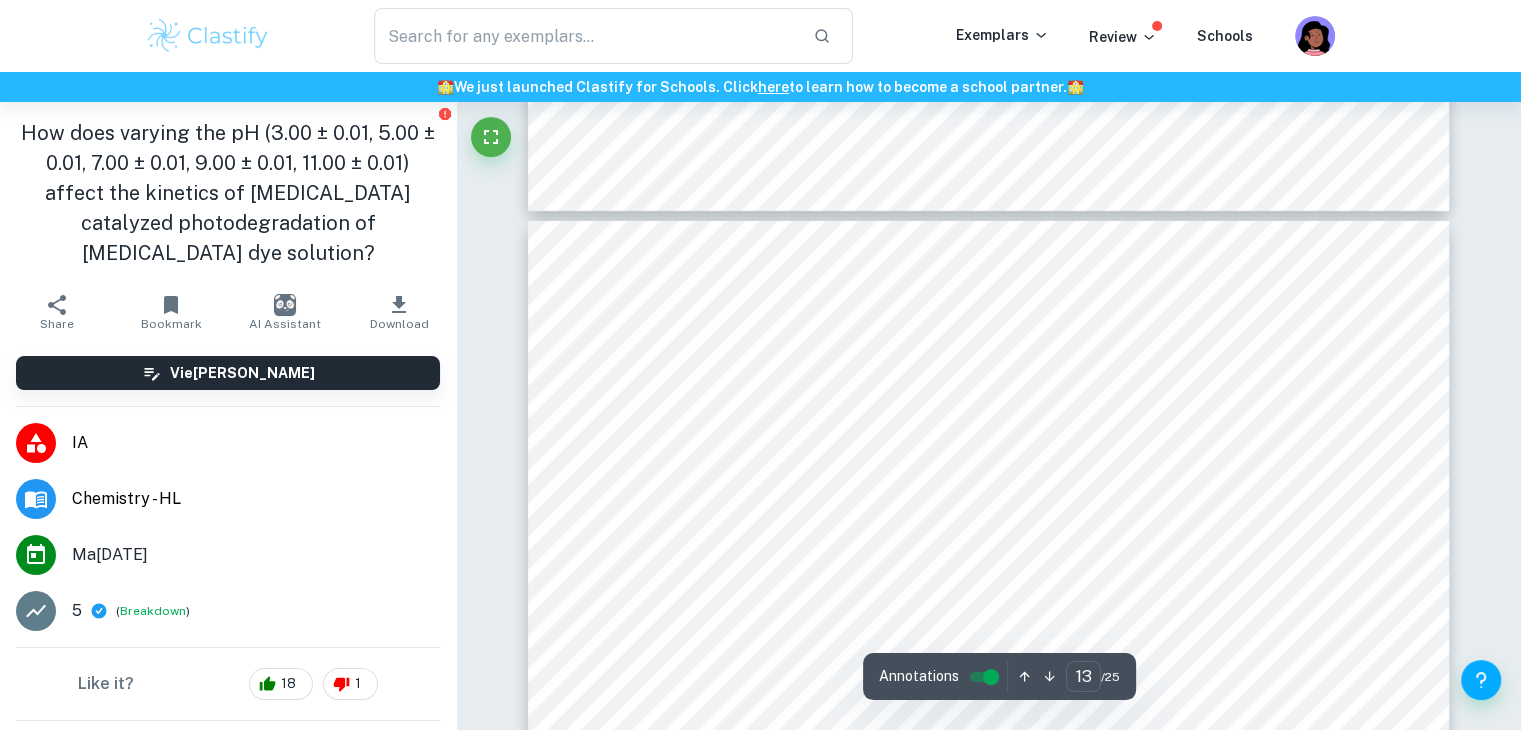 type on "12" 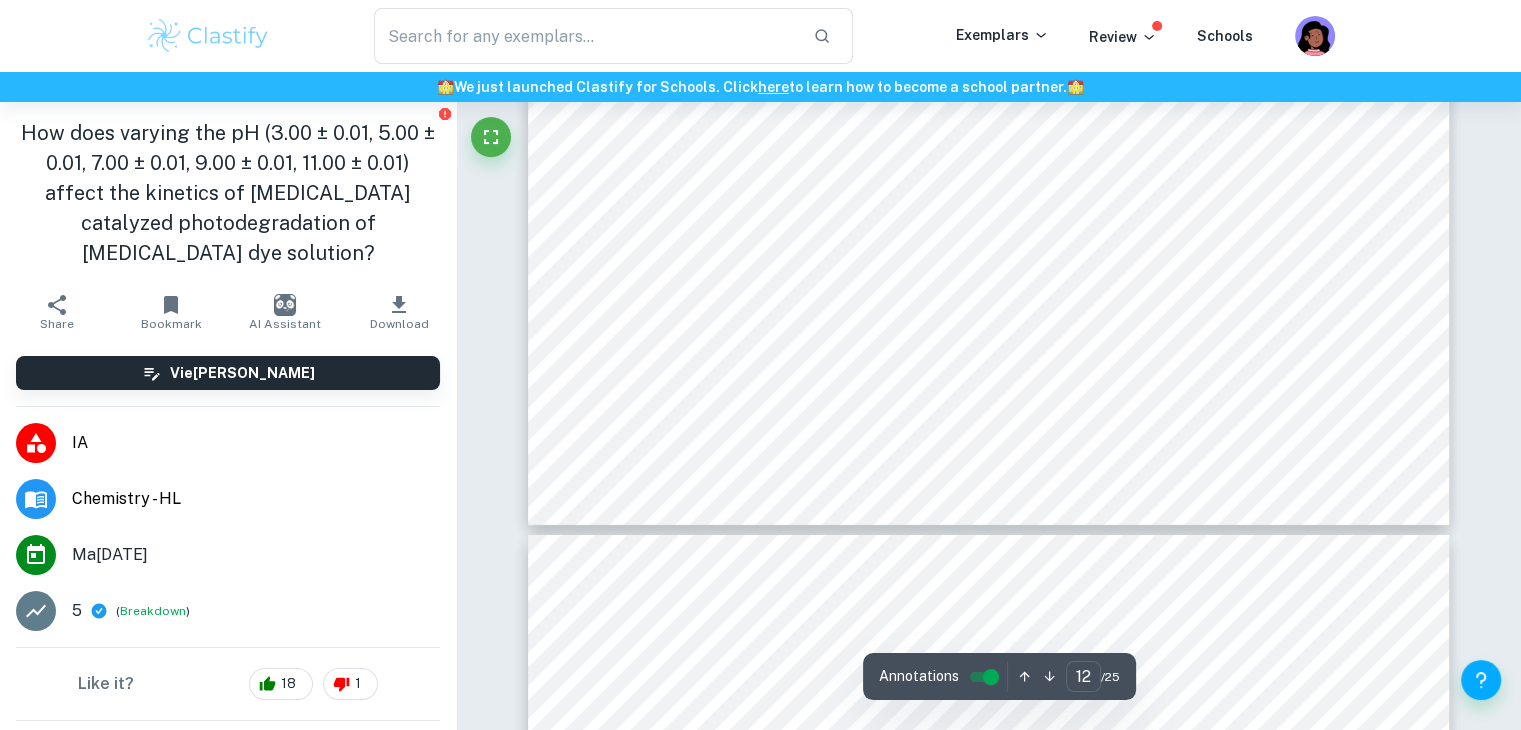 scroll, scrollTop: 13968, scrollLeft: 0, axis: vertical 